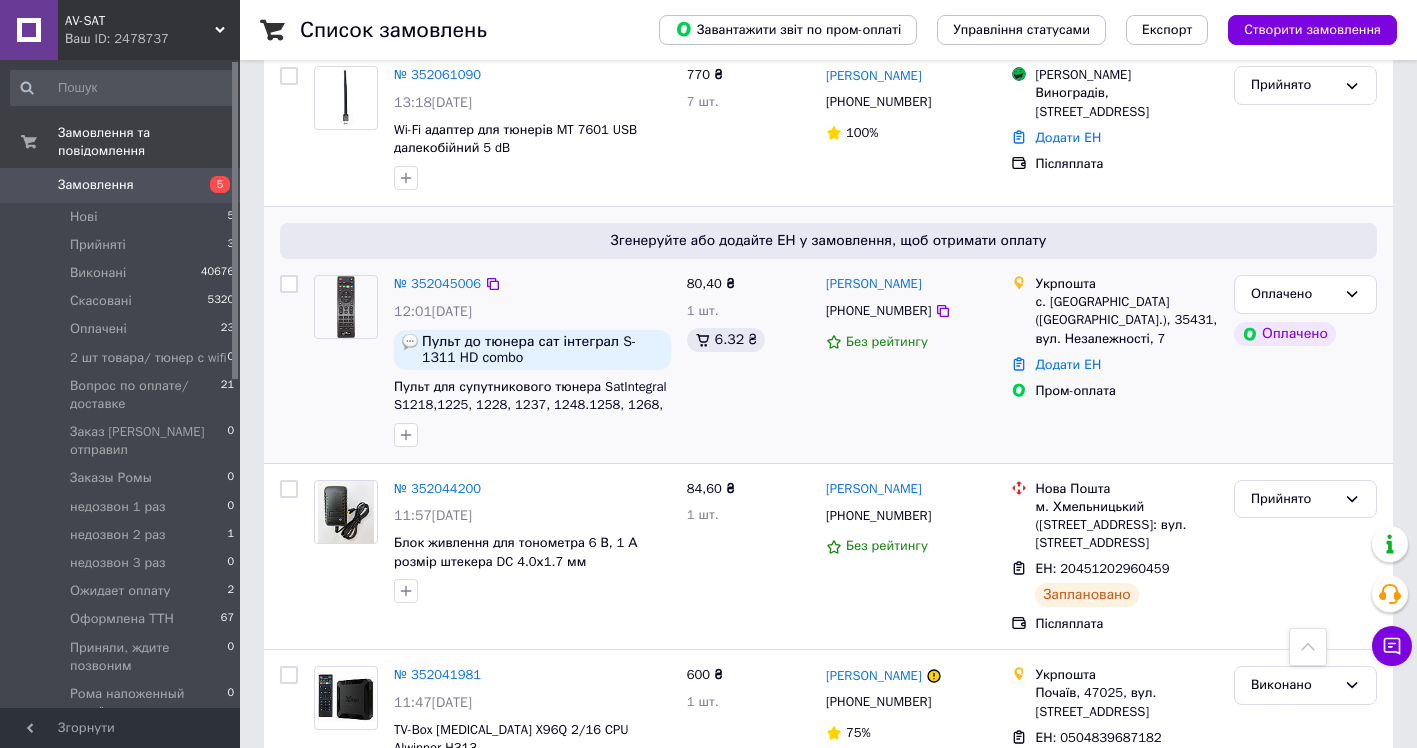 scroll, scrollTop: 1681, scrollLeft: 0, axis: vertical 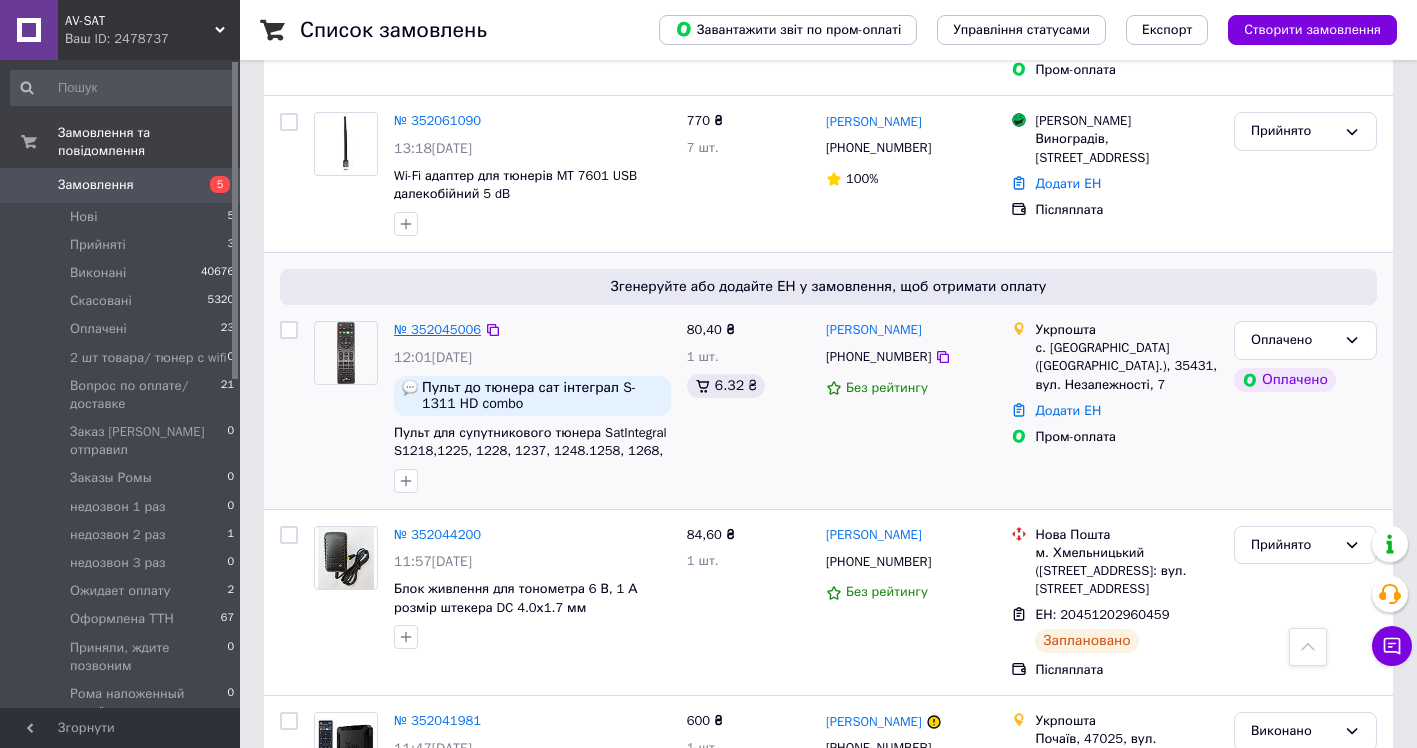 click on "№ 352045006" at bounding box center [437, 329] 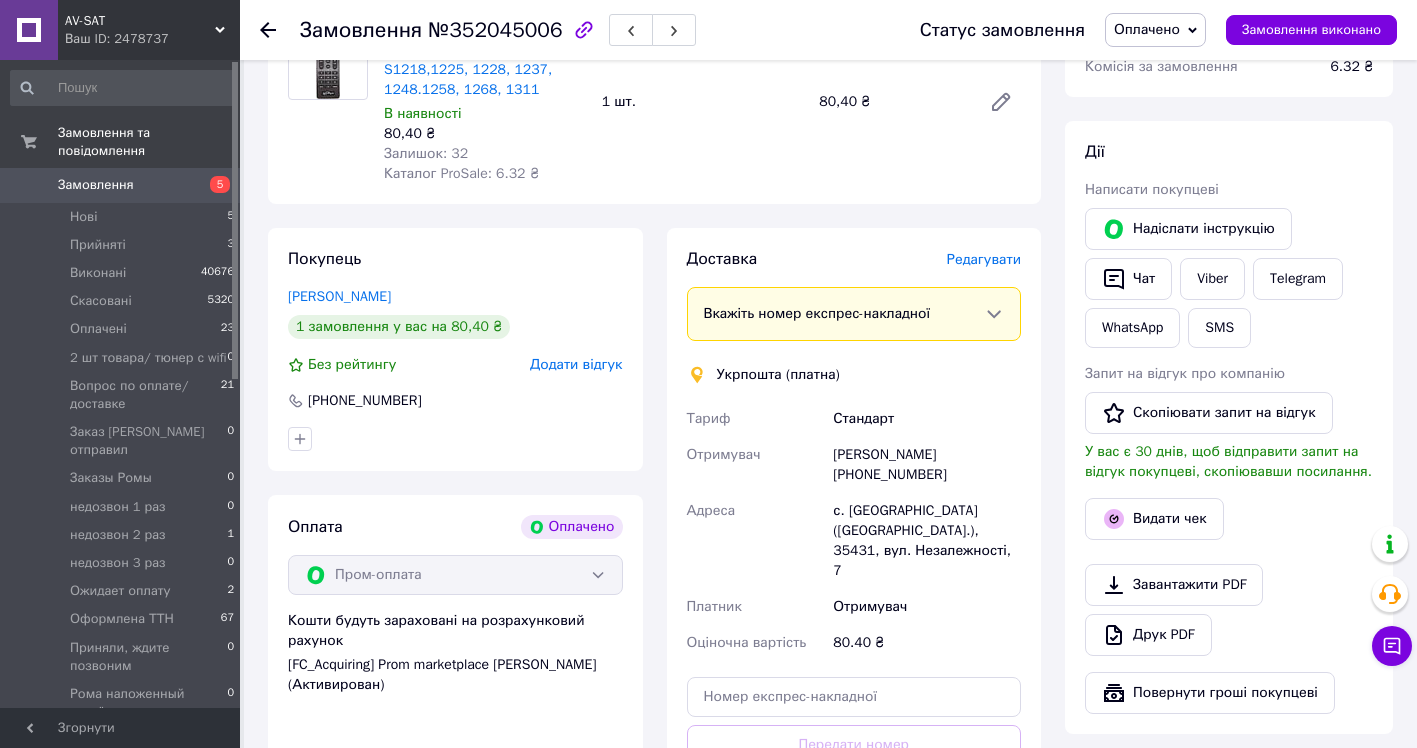 scroll, scrollTop: 500, scrollLeft: 0, axis: vertical 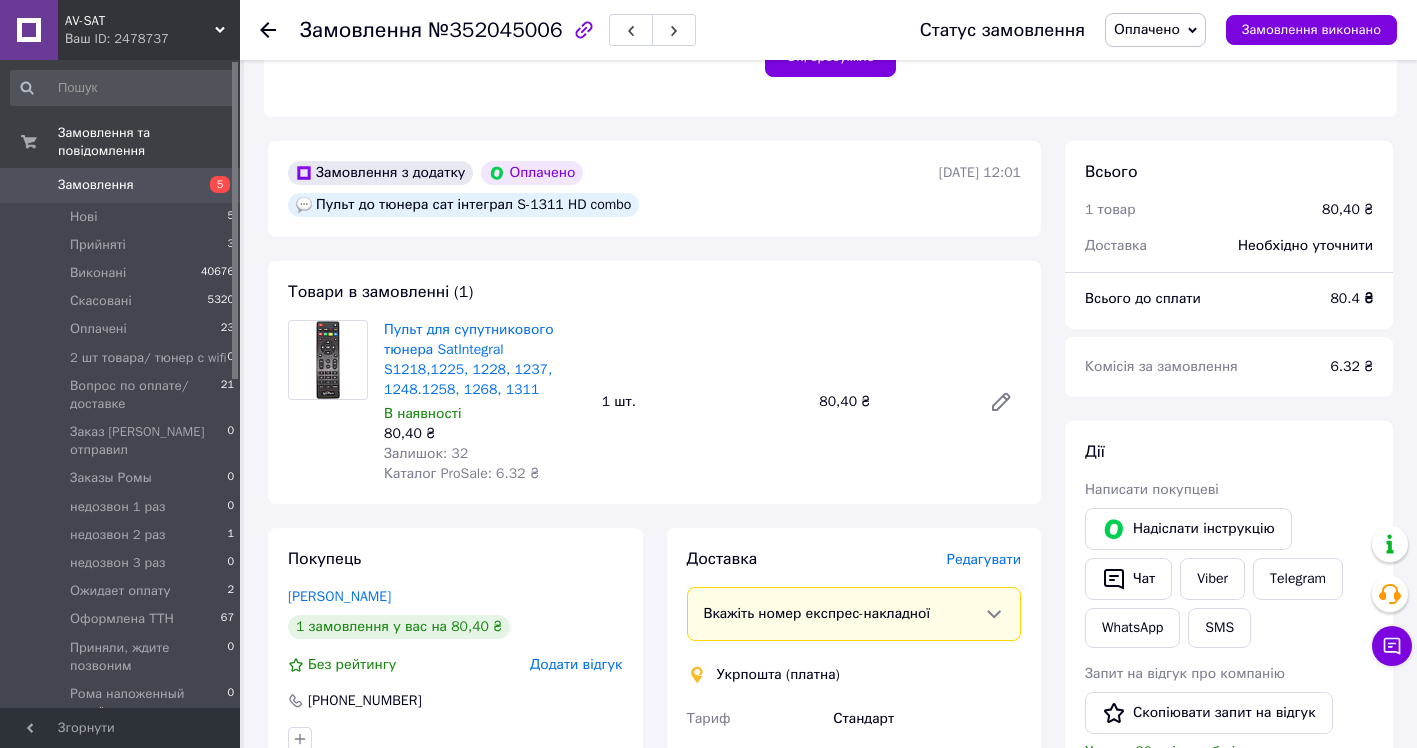 click 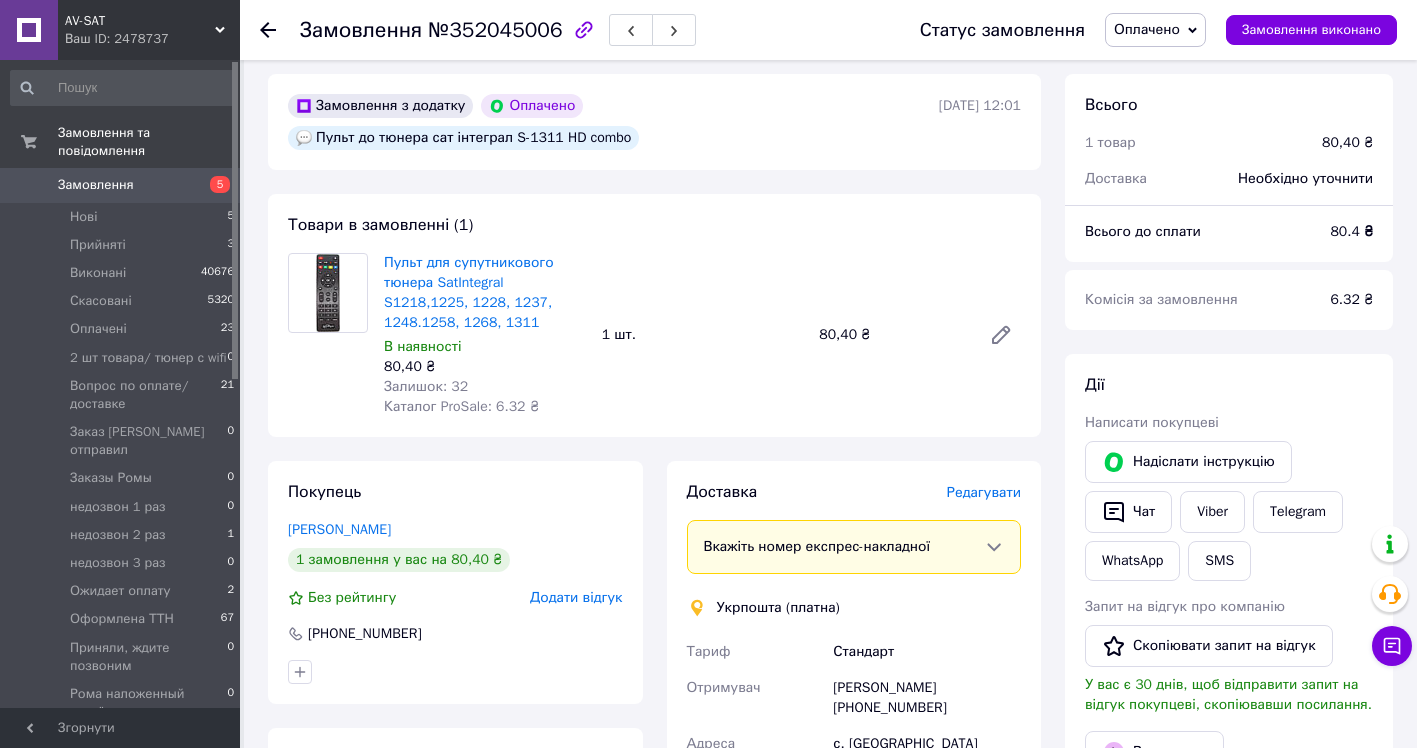 scroll, scrollTop: 600, scrollLeft: 0, axis: vertical 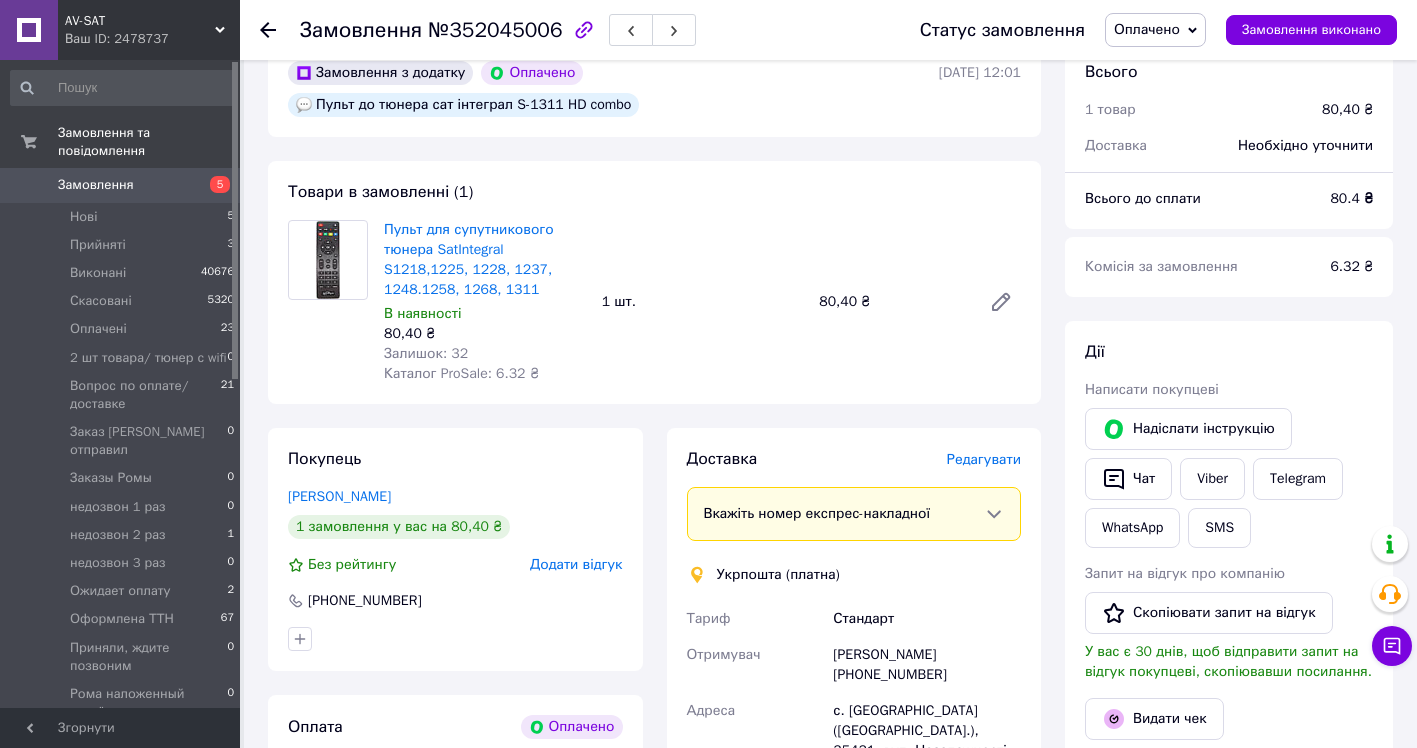 click 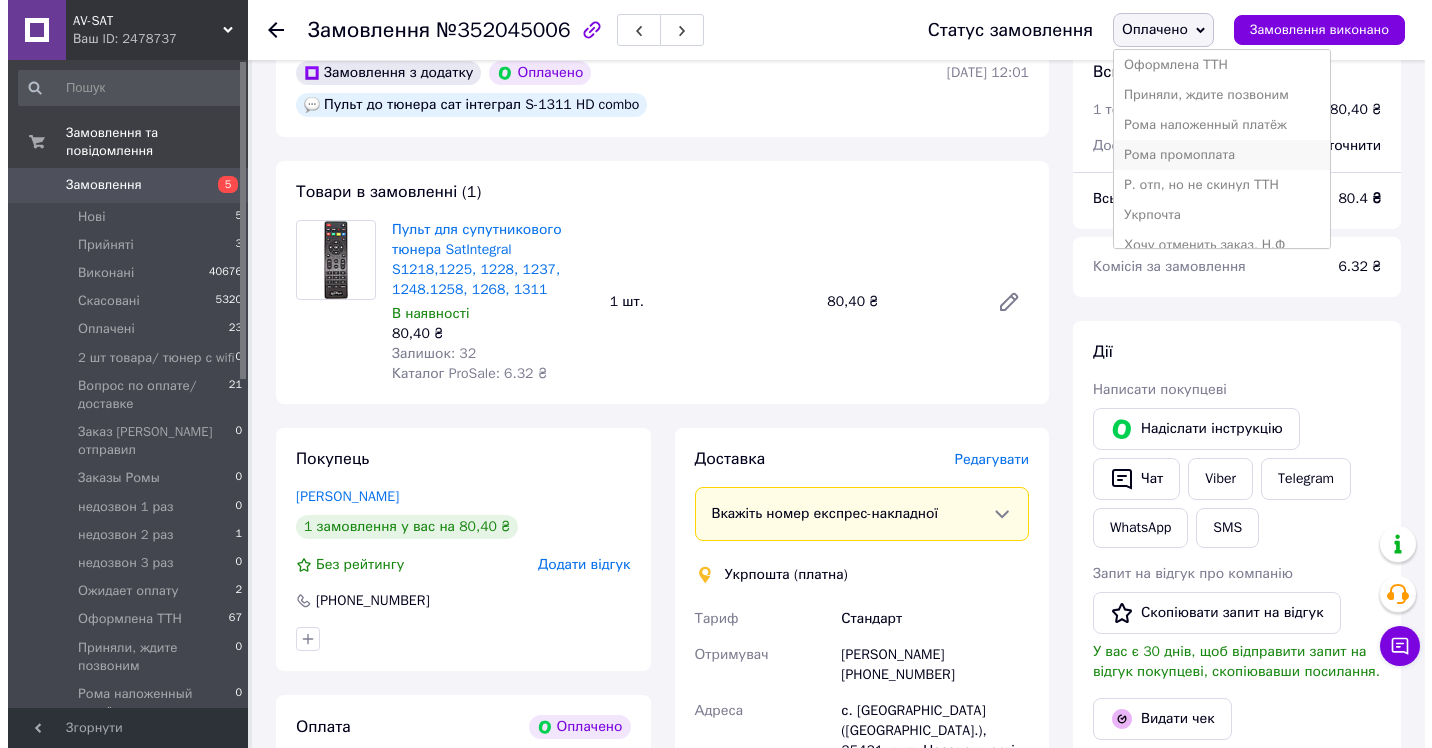 scroll, scrollTop: 352, scrollLeft: 0, axis: vertical 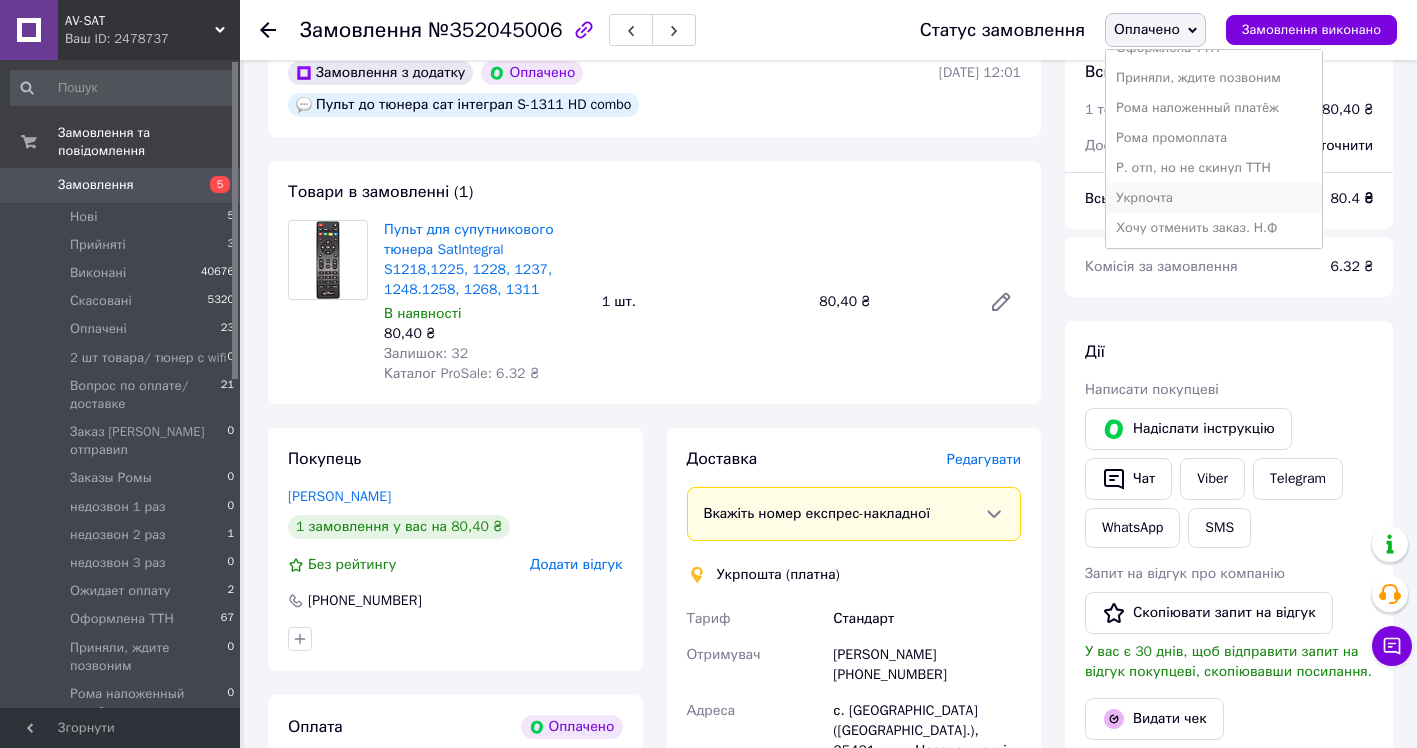 click on "Укрпочта" at bounding box center [1214, 198] 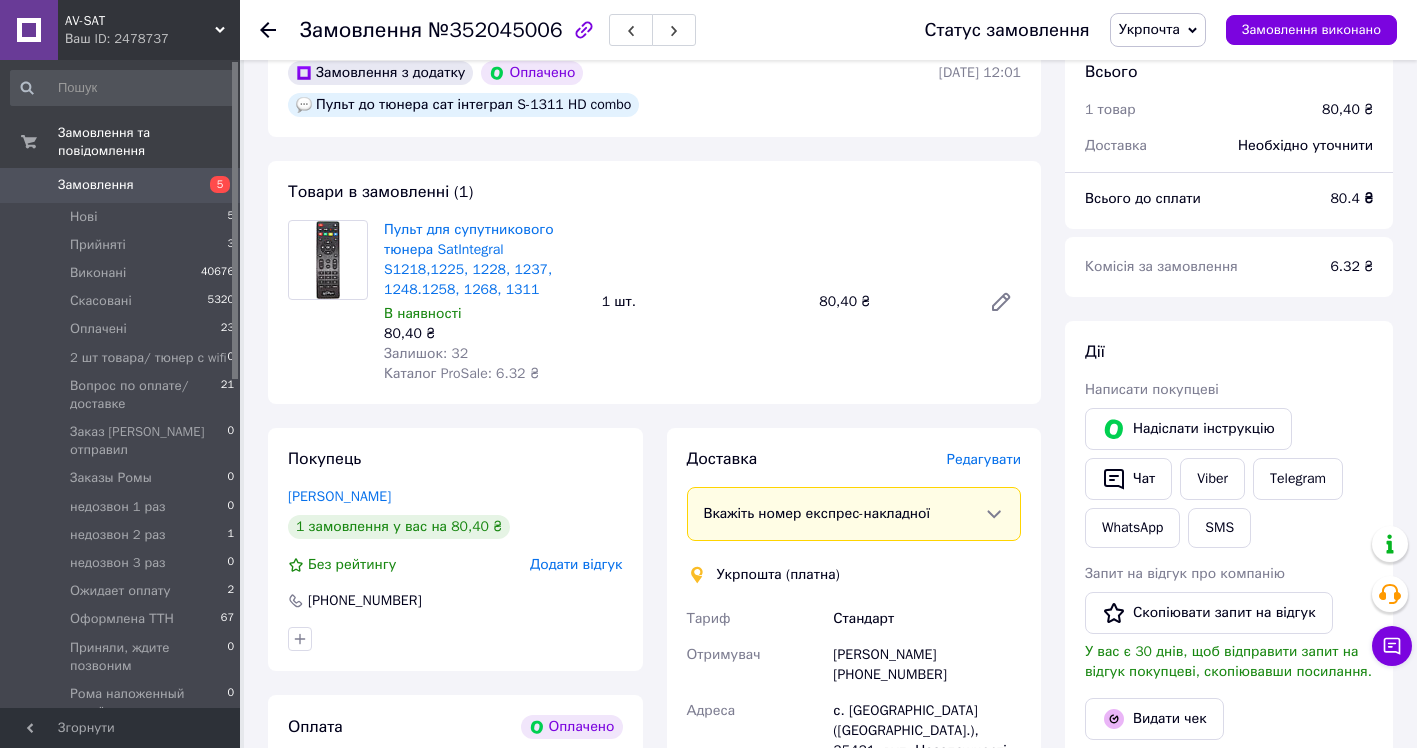 click on "Редагувати" at bounding box center [984, 459] 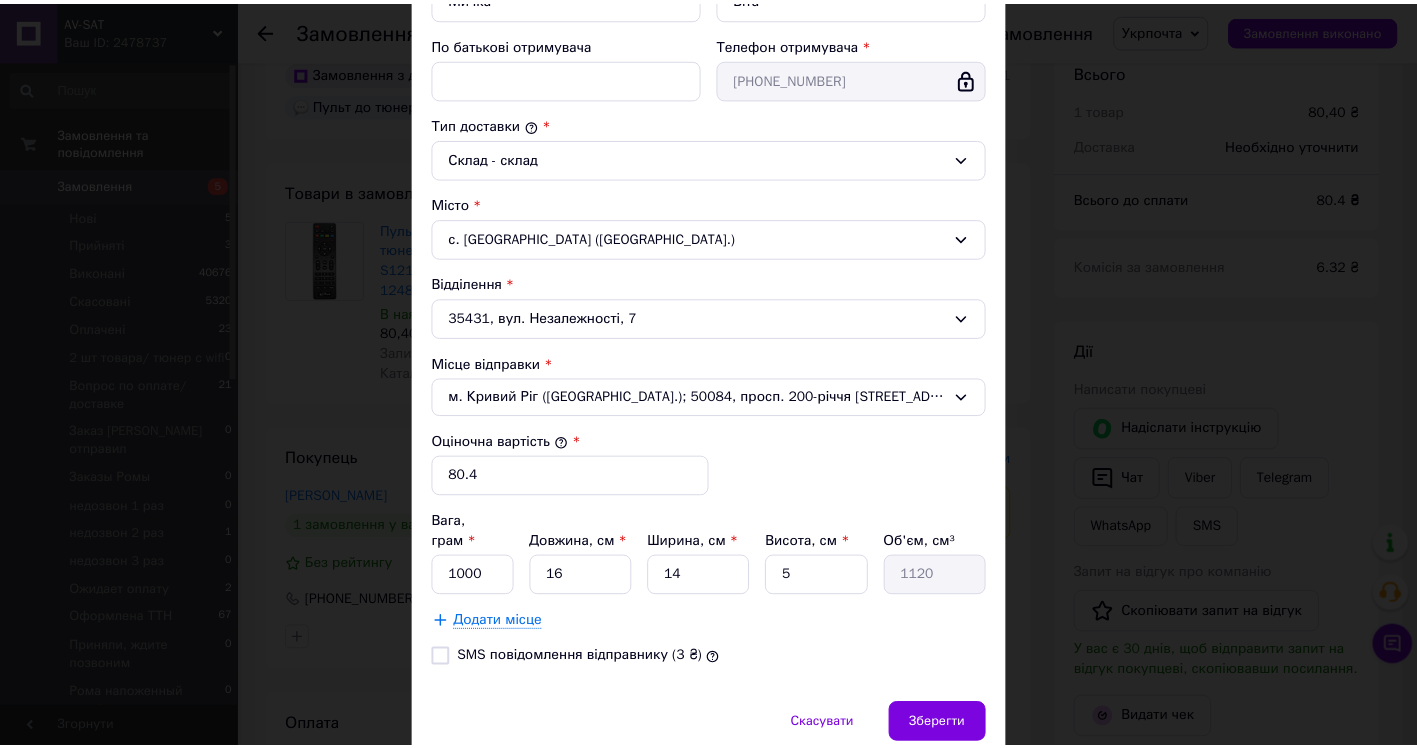 scroll, scrollTop: 503, scrollLeft: 0, axis: vertical 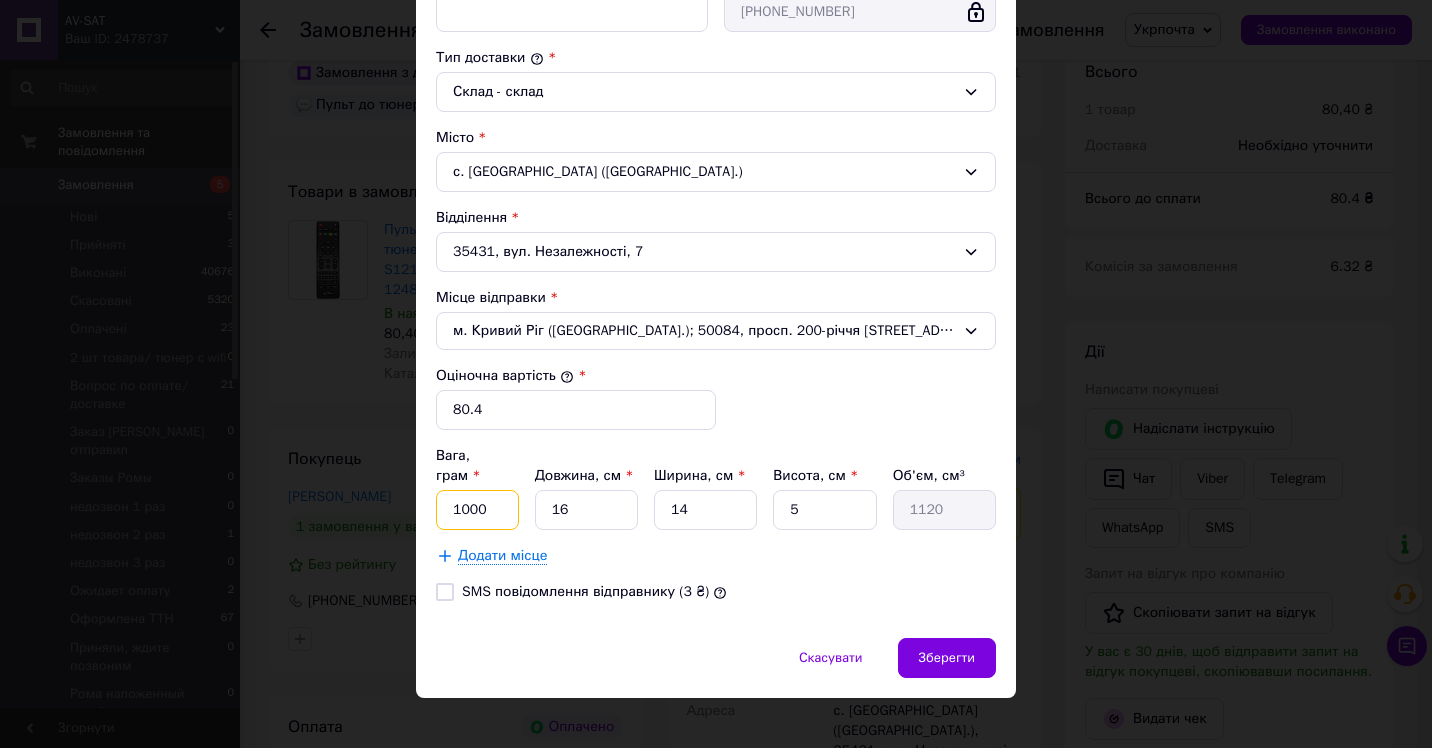 click on "1000" at bounding box center [477, 510] 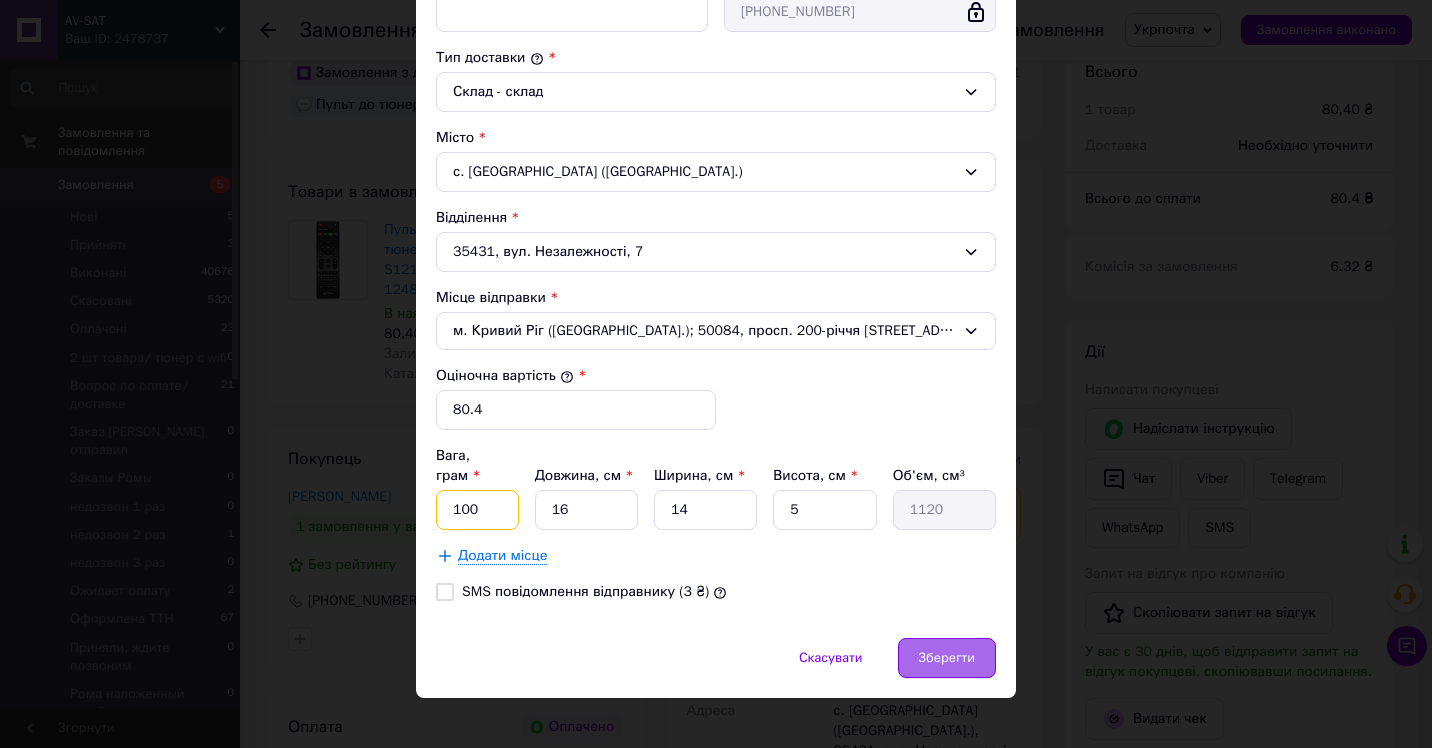 type on "100" 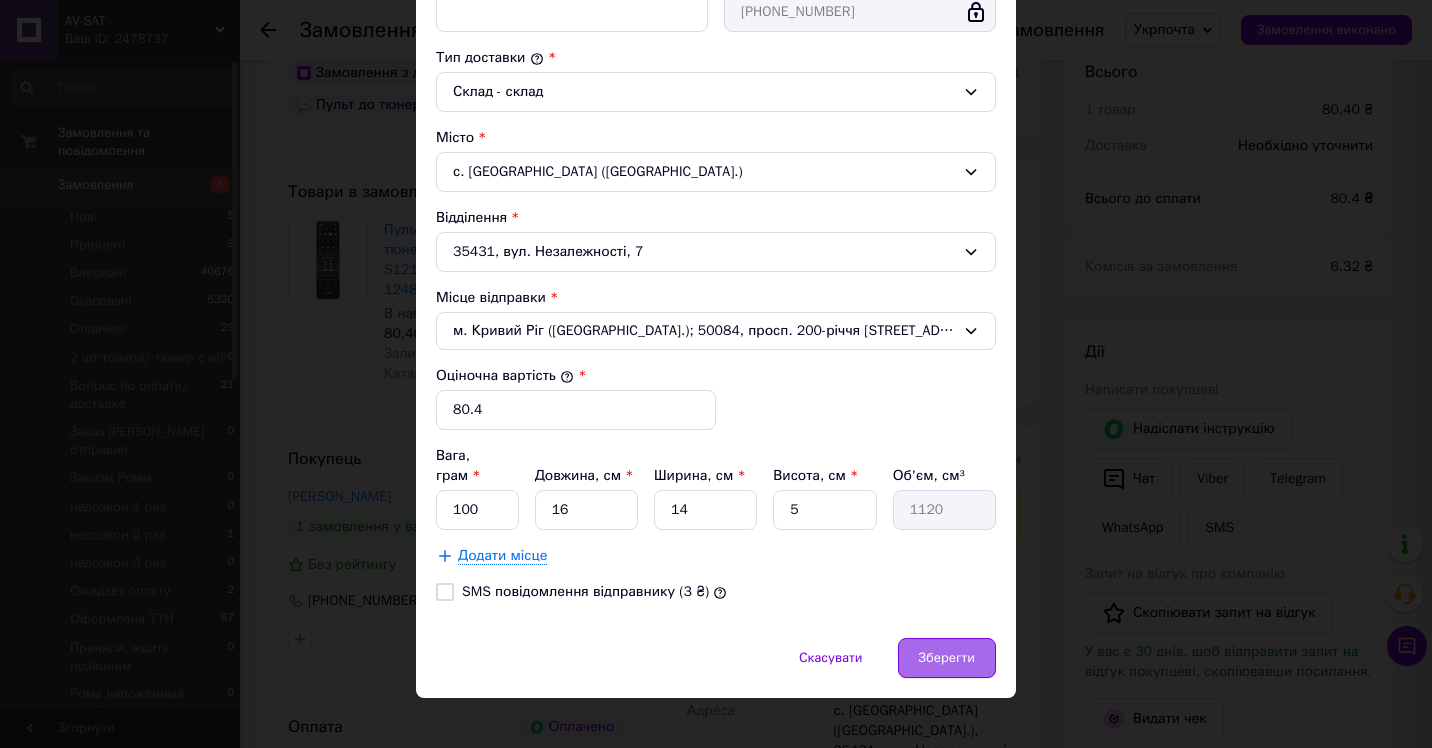 click on "Зберегти" at bounding box center [947, 658] 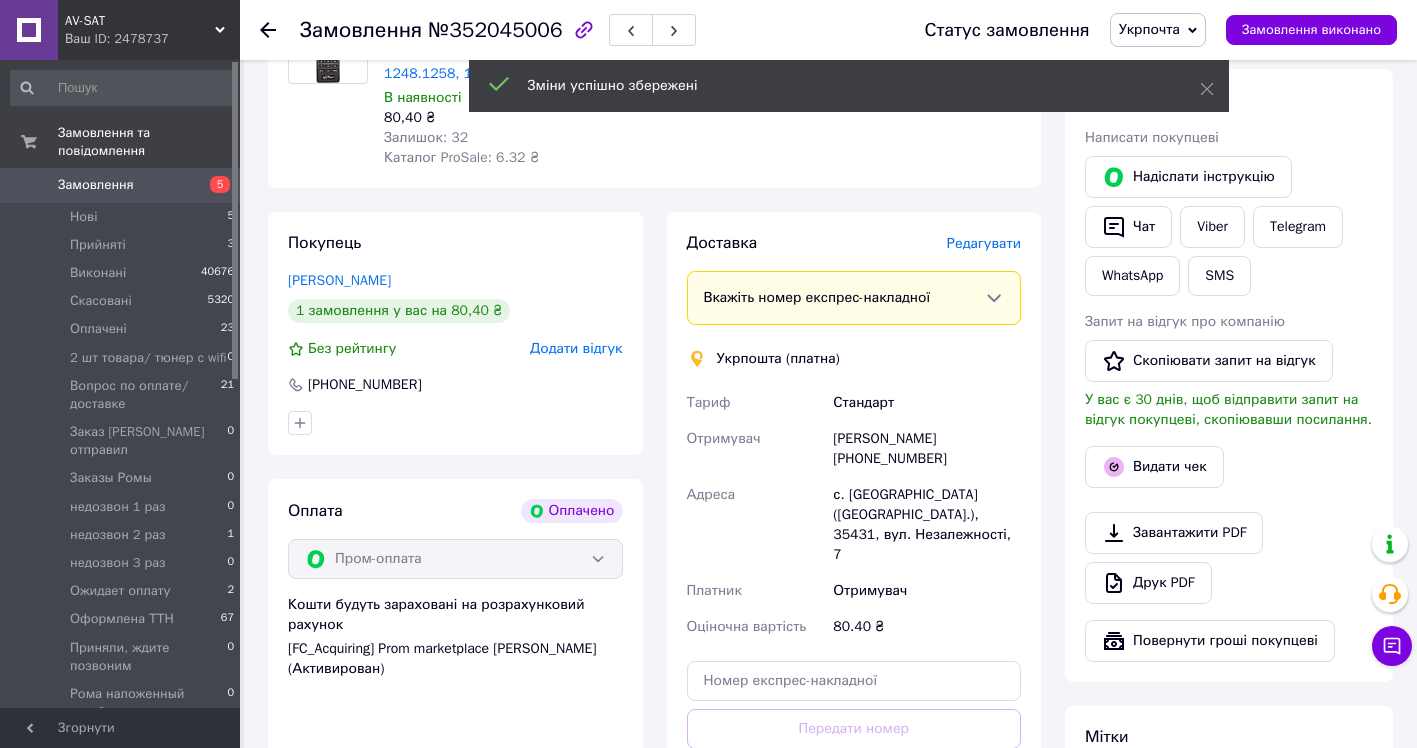 scroll, scrollTop: 900, scrollLeft: 0, axis: vertical 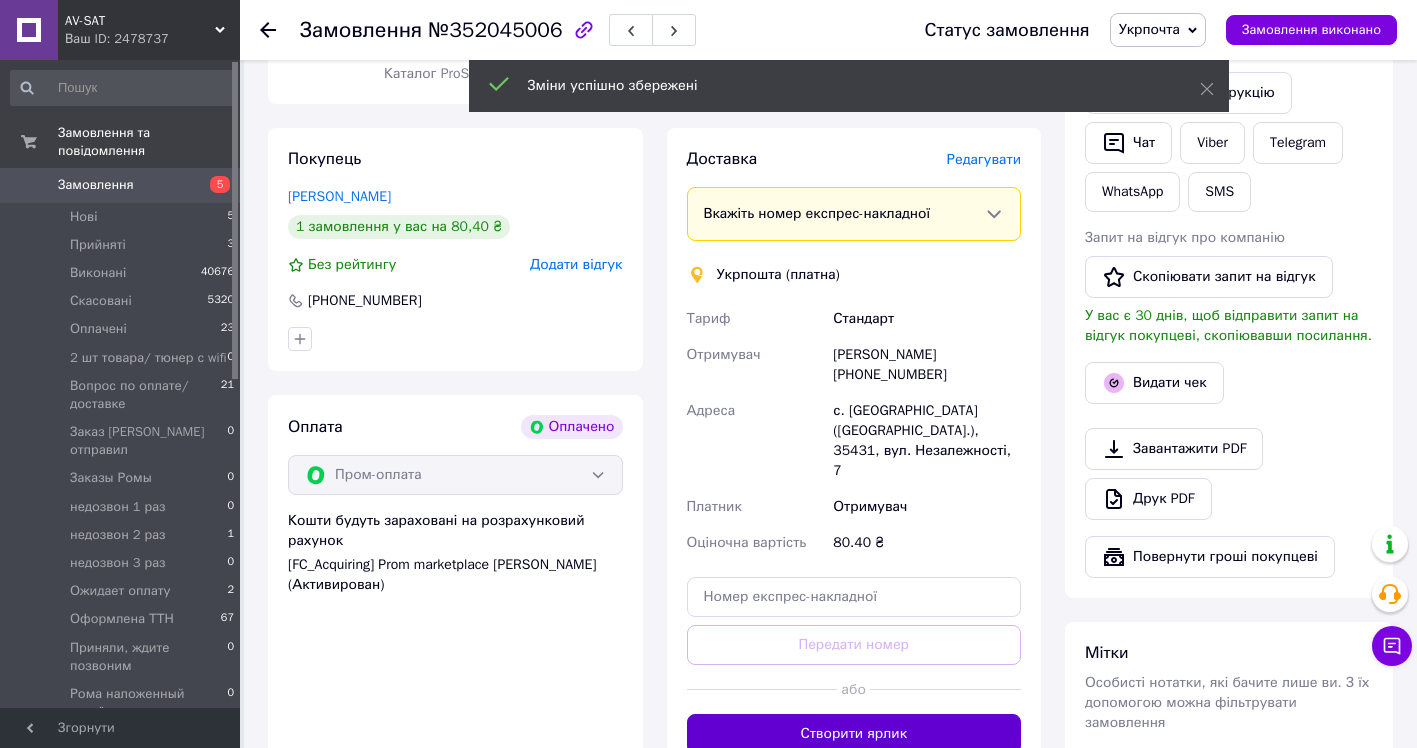 click on "Створити ярлик" at bounding box center (854, 734) 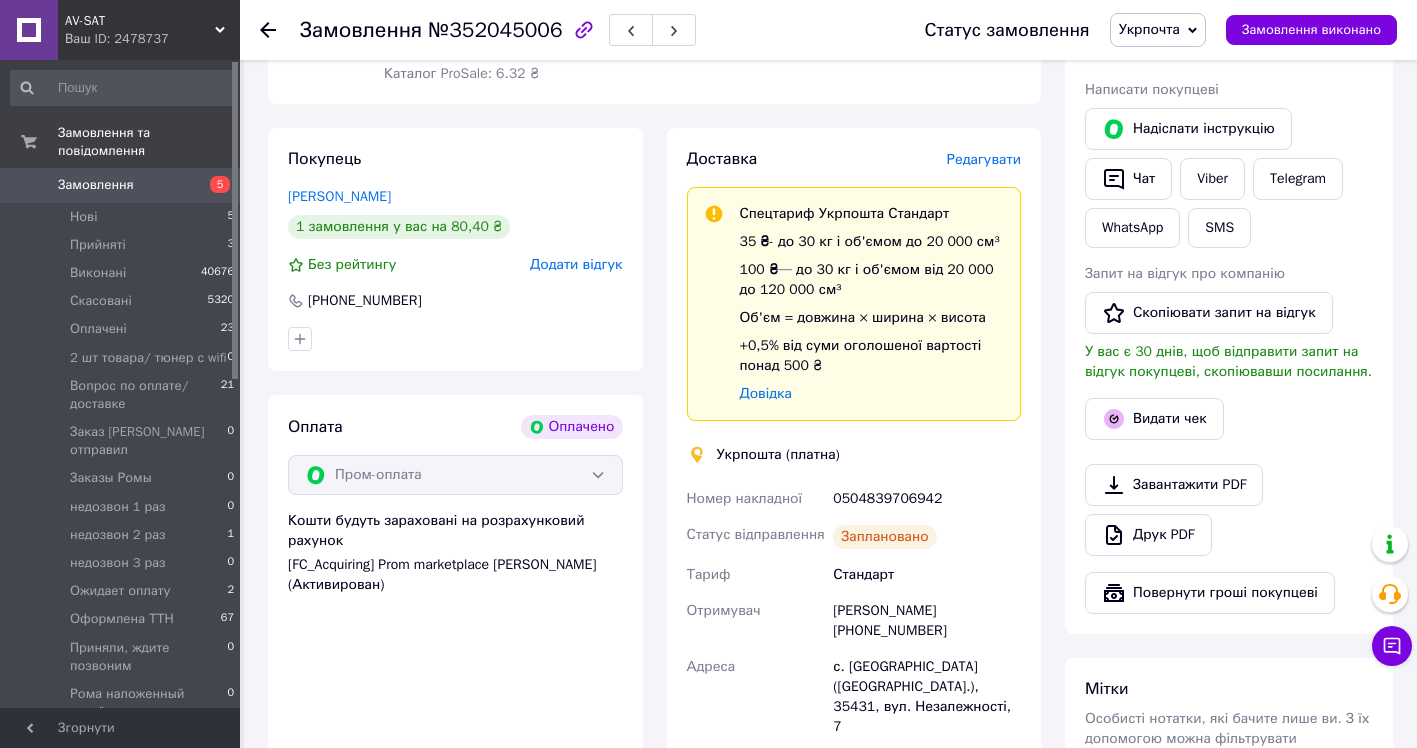 click 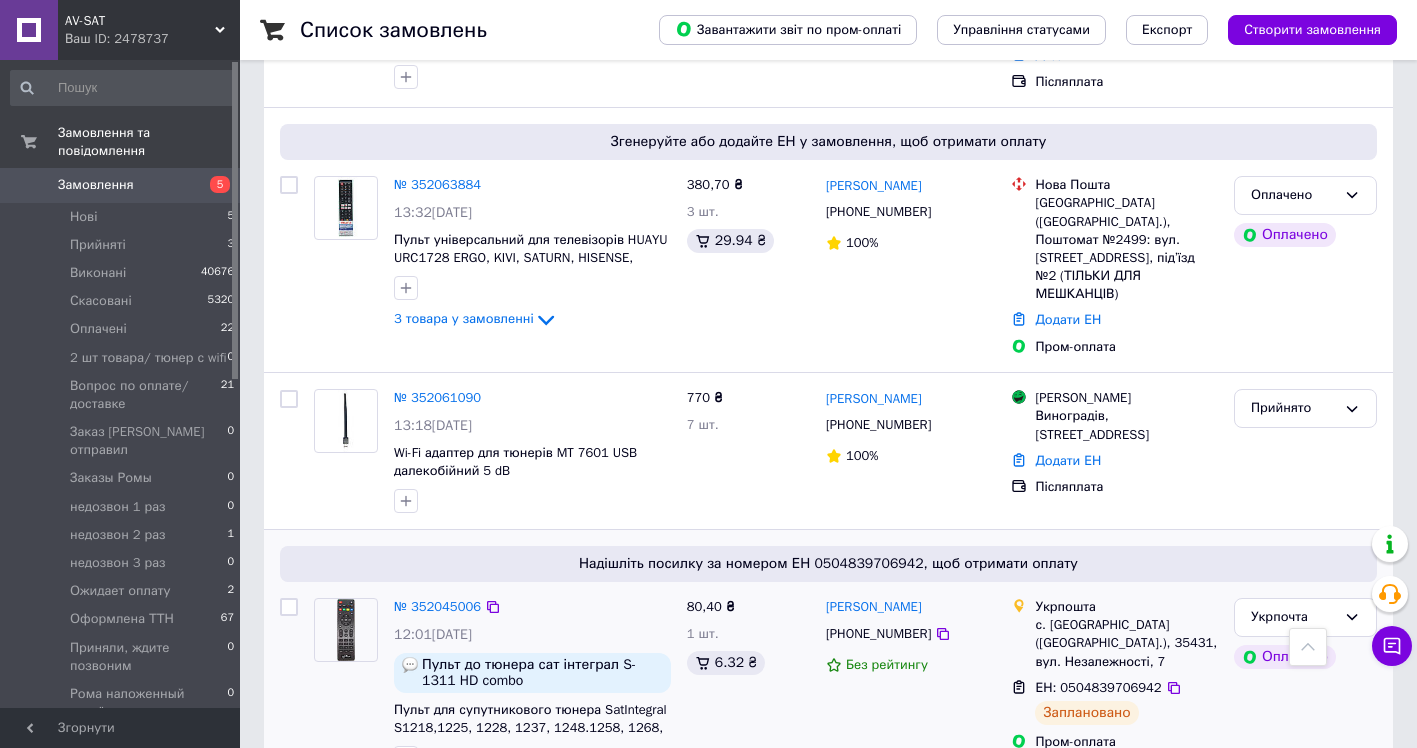 scroll, scrollTop: 1400, scrollLeft: 0, axis: vertical 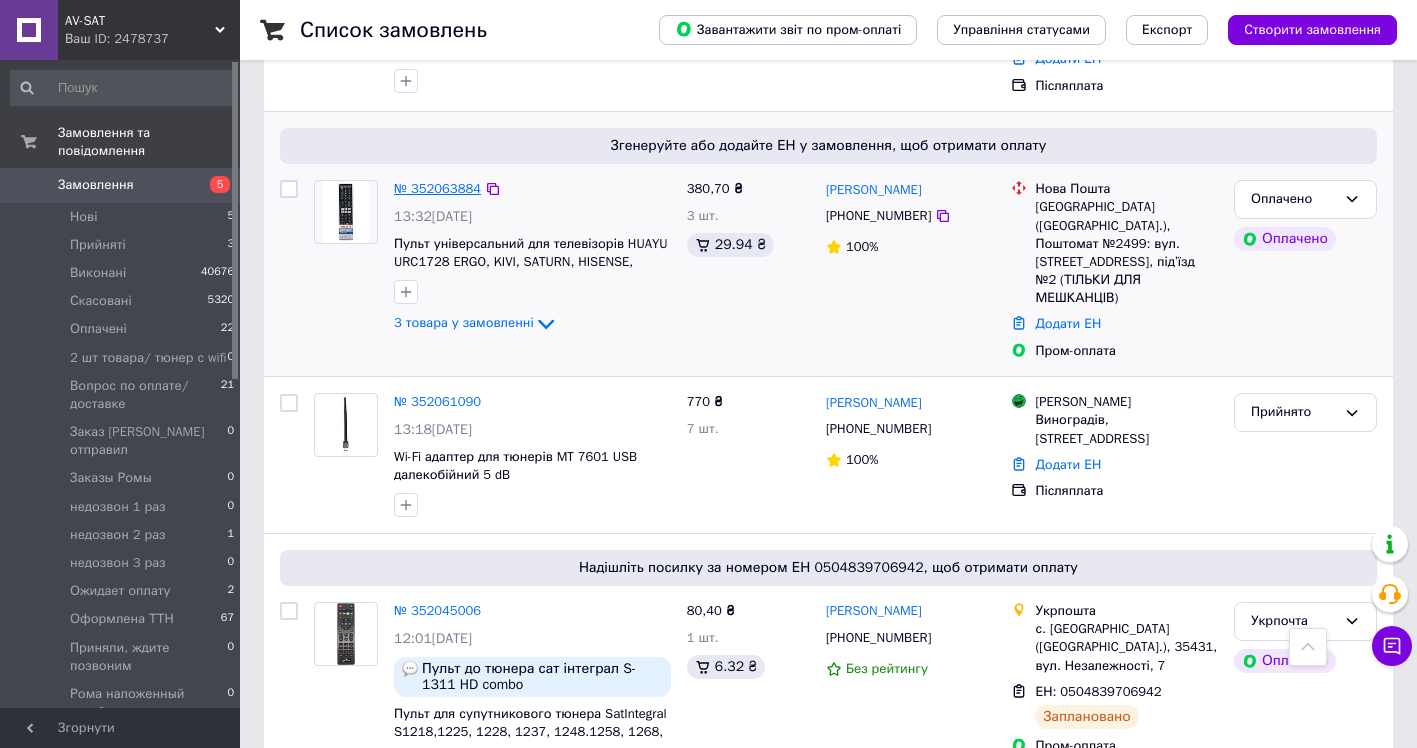 click on "№ 352063884" at bounding box center [437, 188] 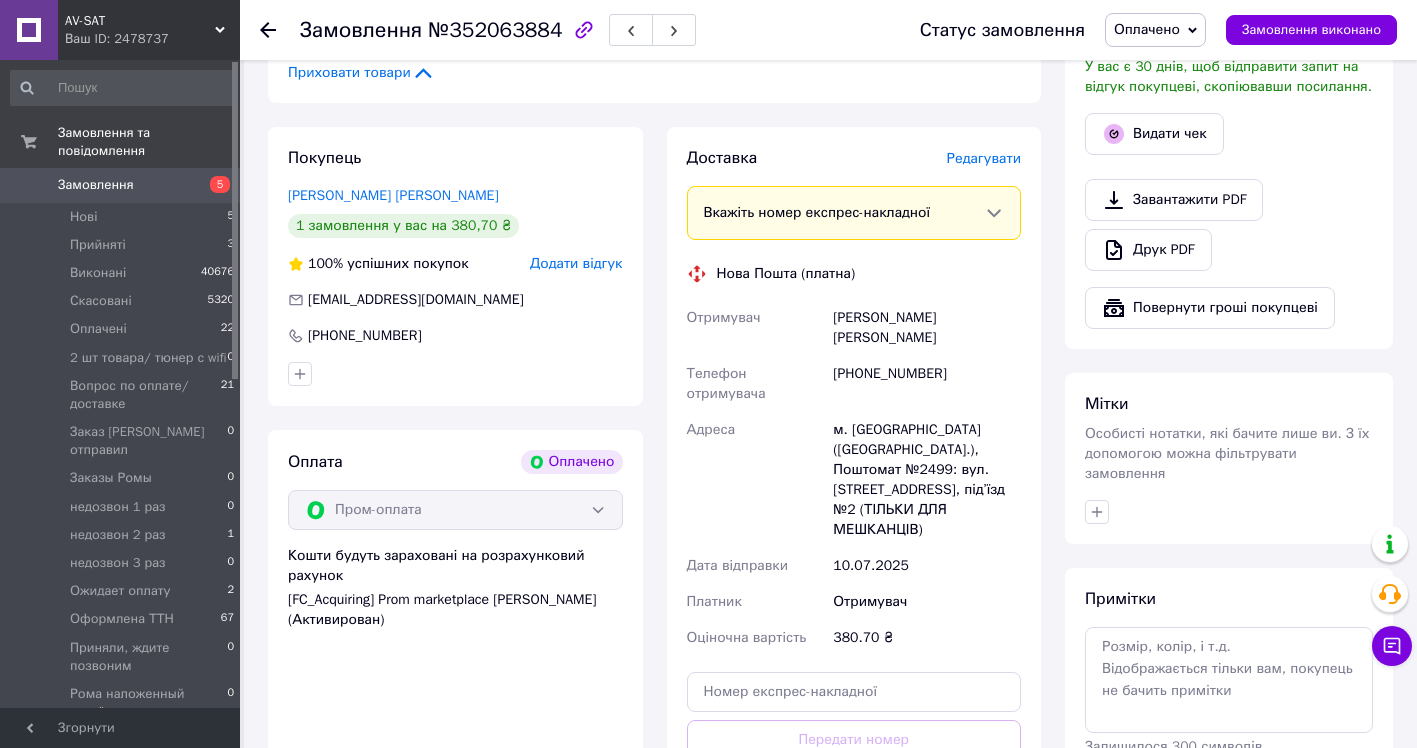 scroll, scrollTop: 1189, scrollLeft: 0, axis: vertical 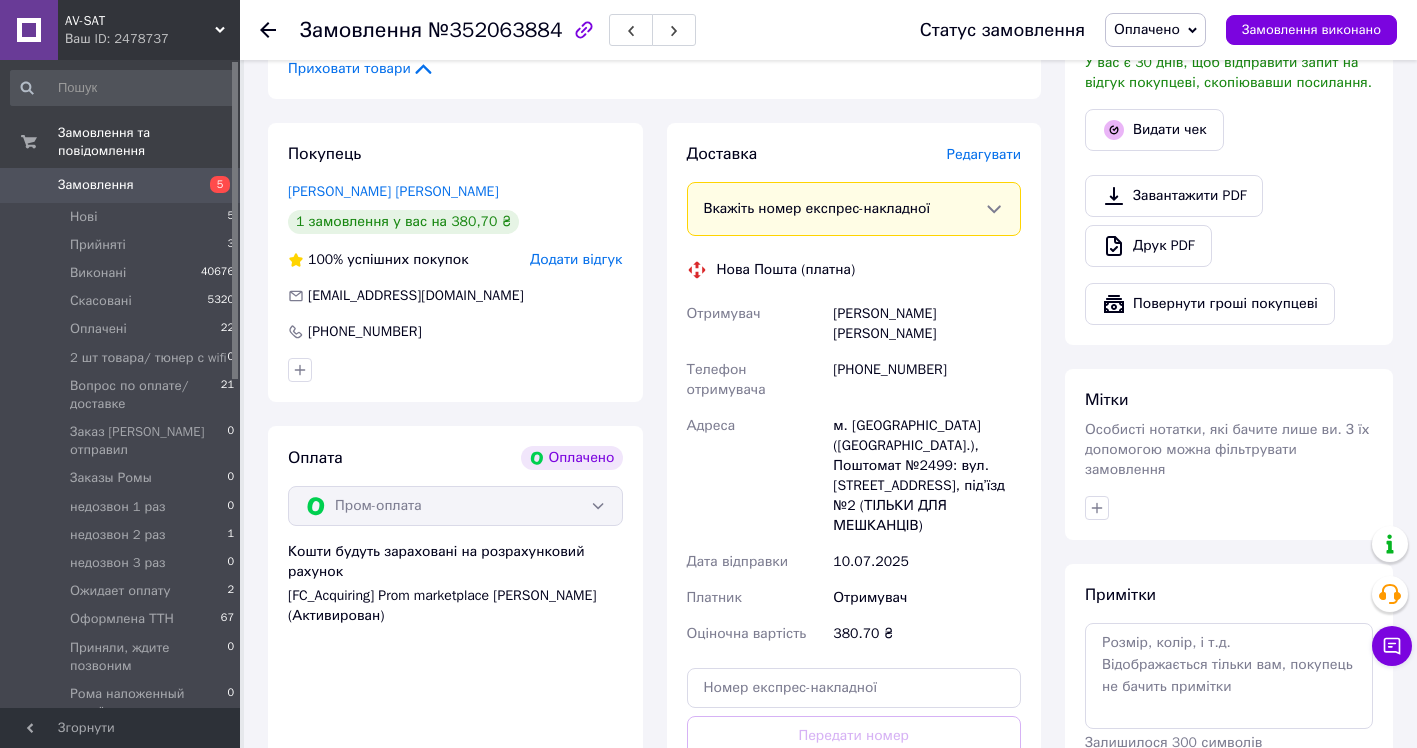 click 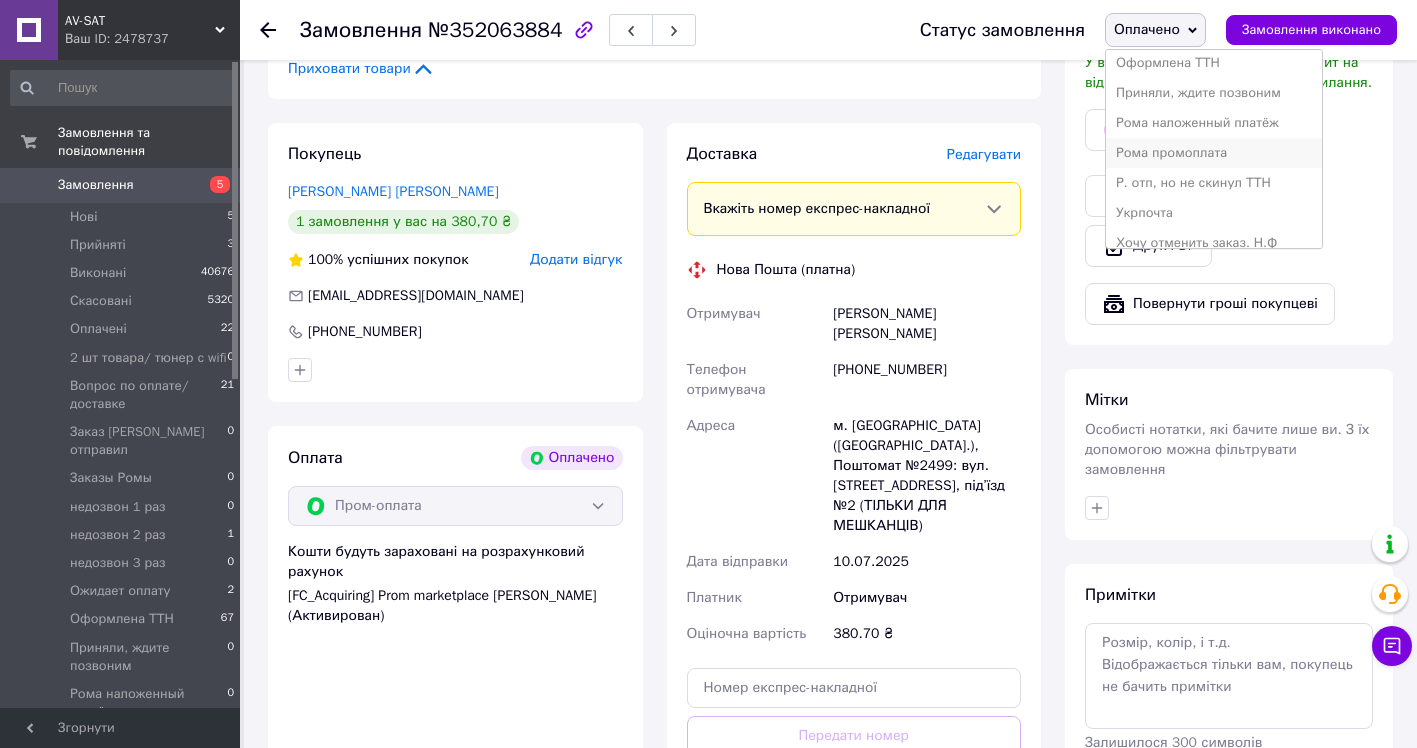scroll, scrollTop: 352, scrollLeft: 0, axis: vertical 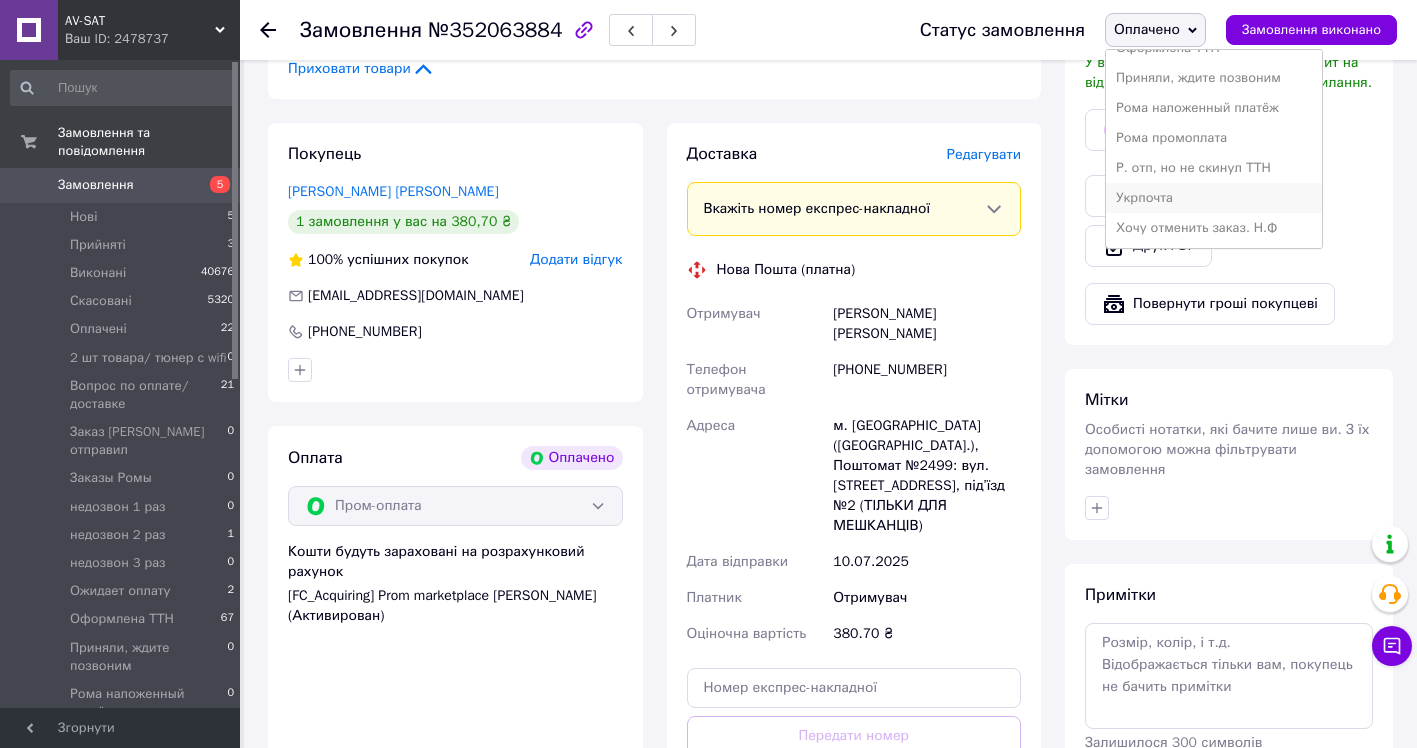 click on "Укрпочта" at bounding box center [1214, 198] 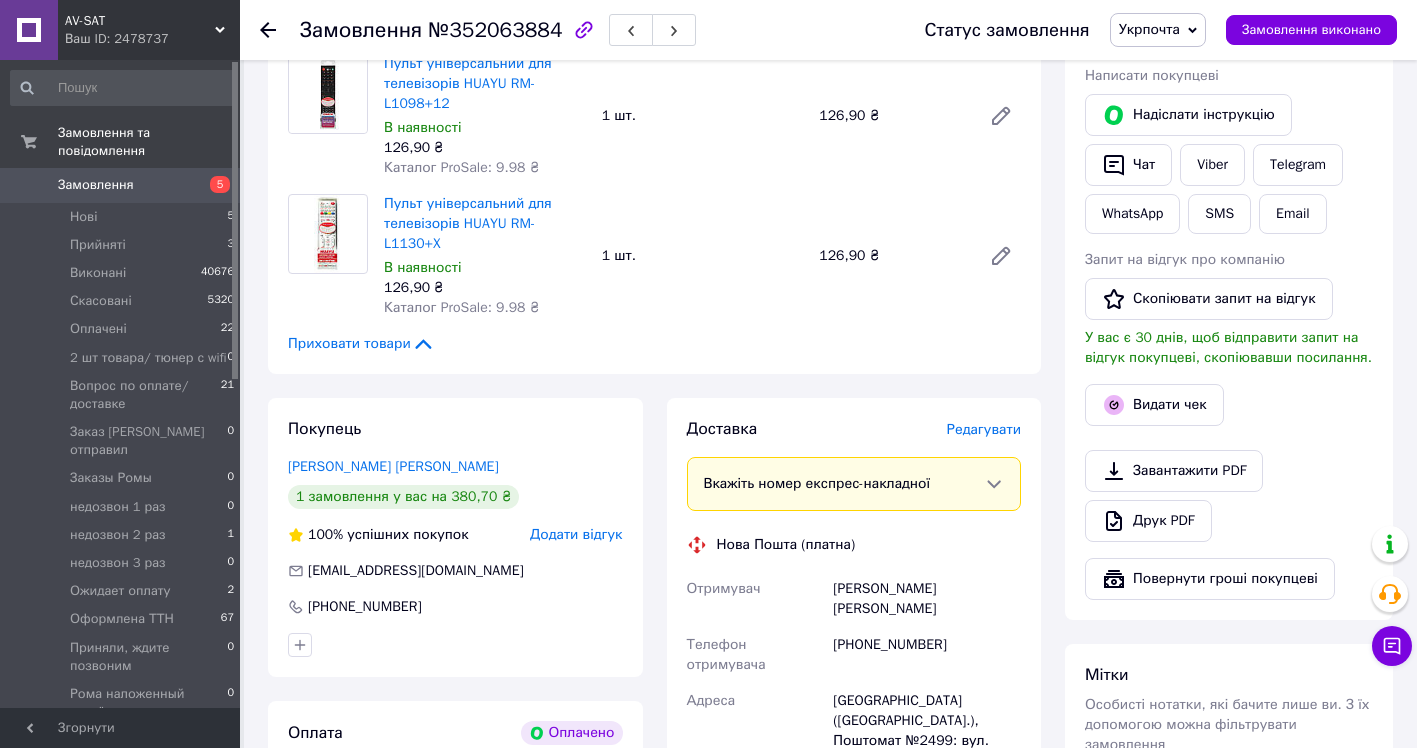 scroll, scrollTop: 989, scrollLeft: 0, axis: vertical 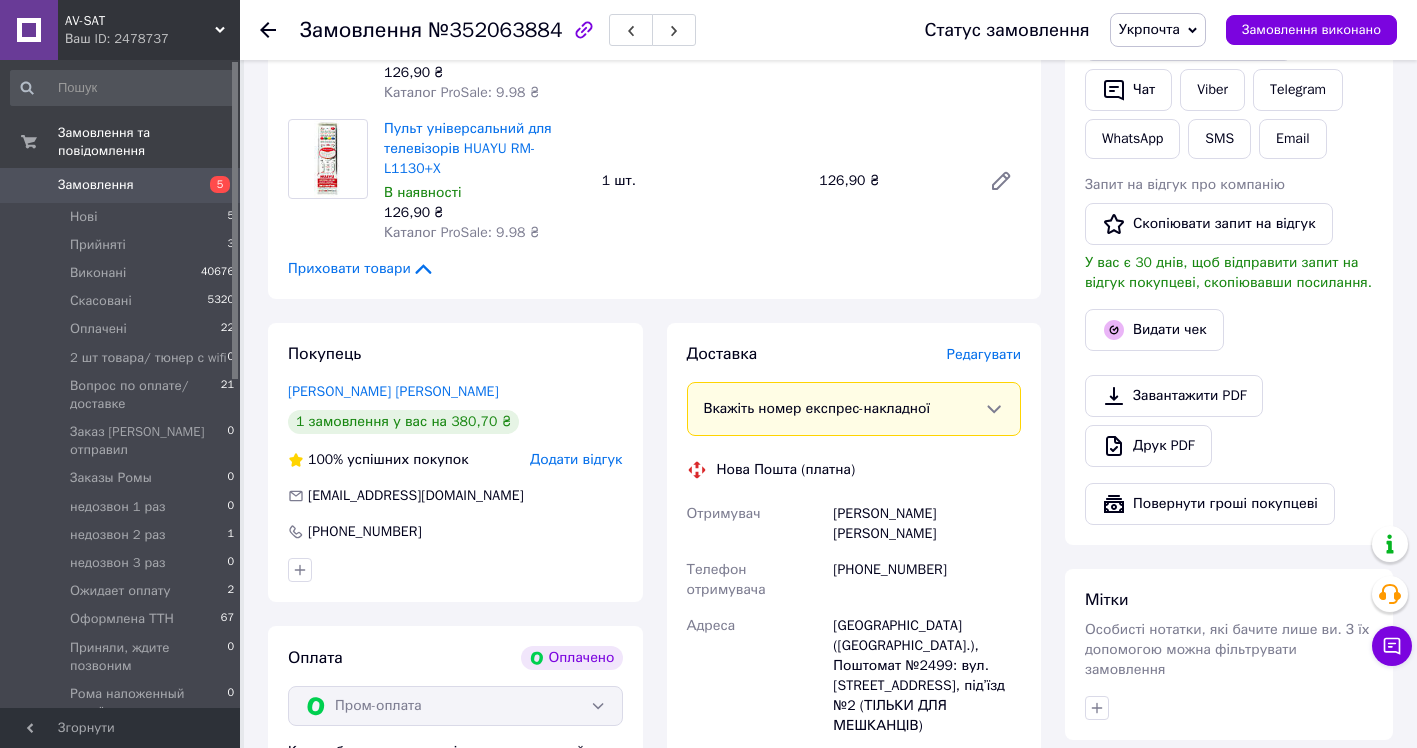 click 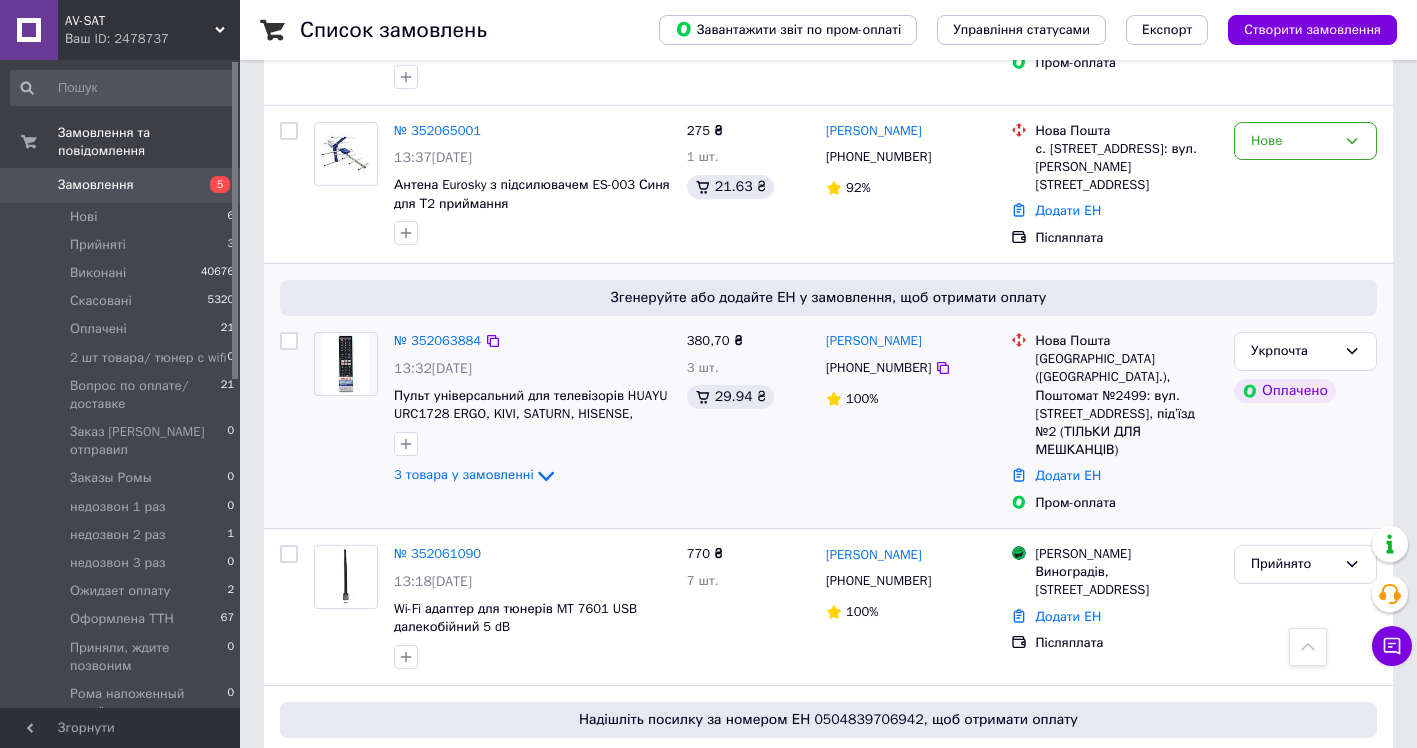 scroll, scrollTop: 1600, scrollLeft: 0, axis: vertical 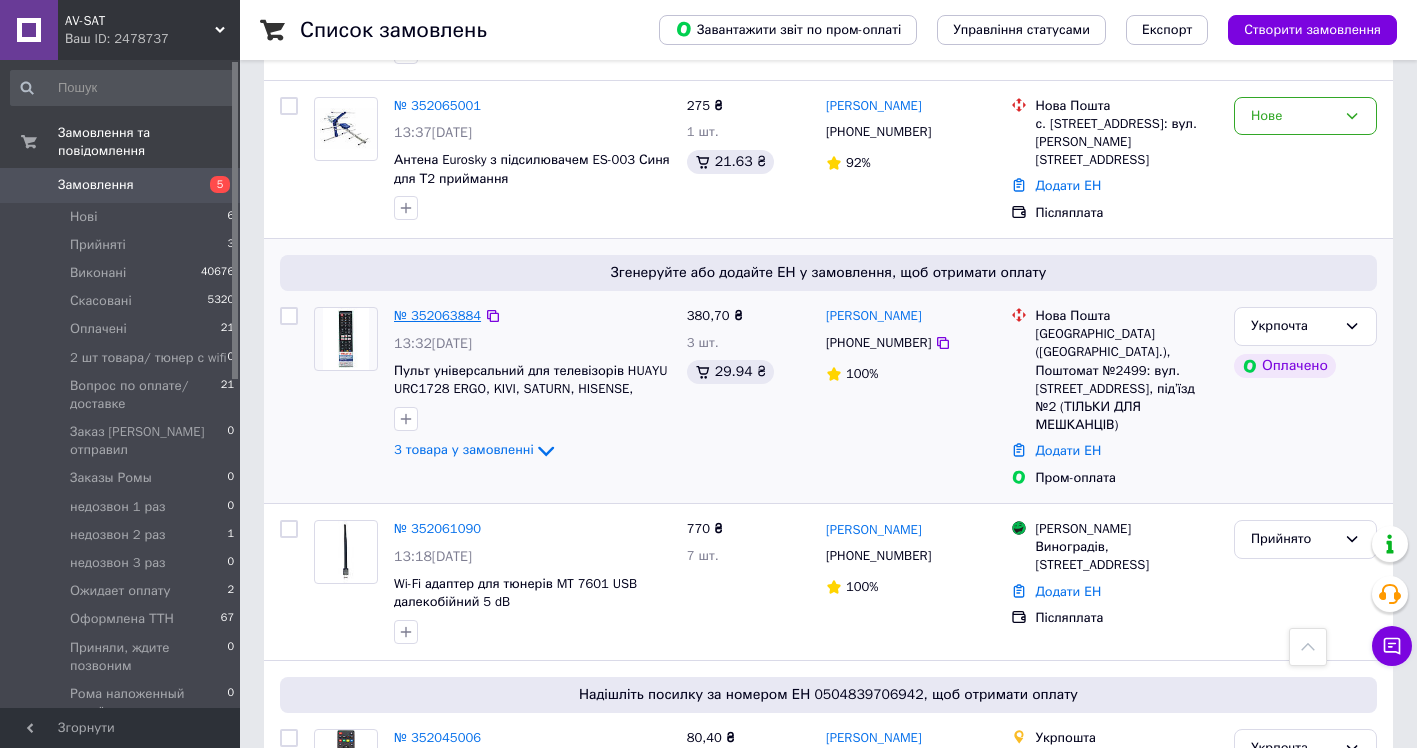 click on "№ 352063884" at bounding box center [437, 315] 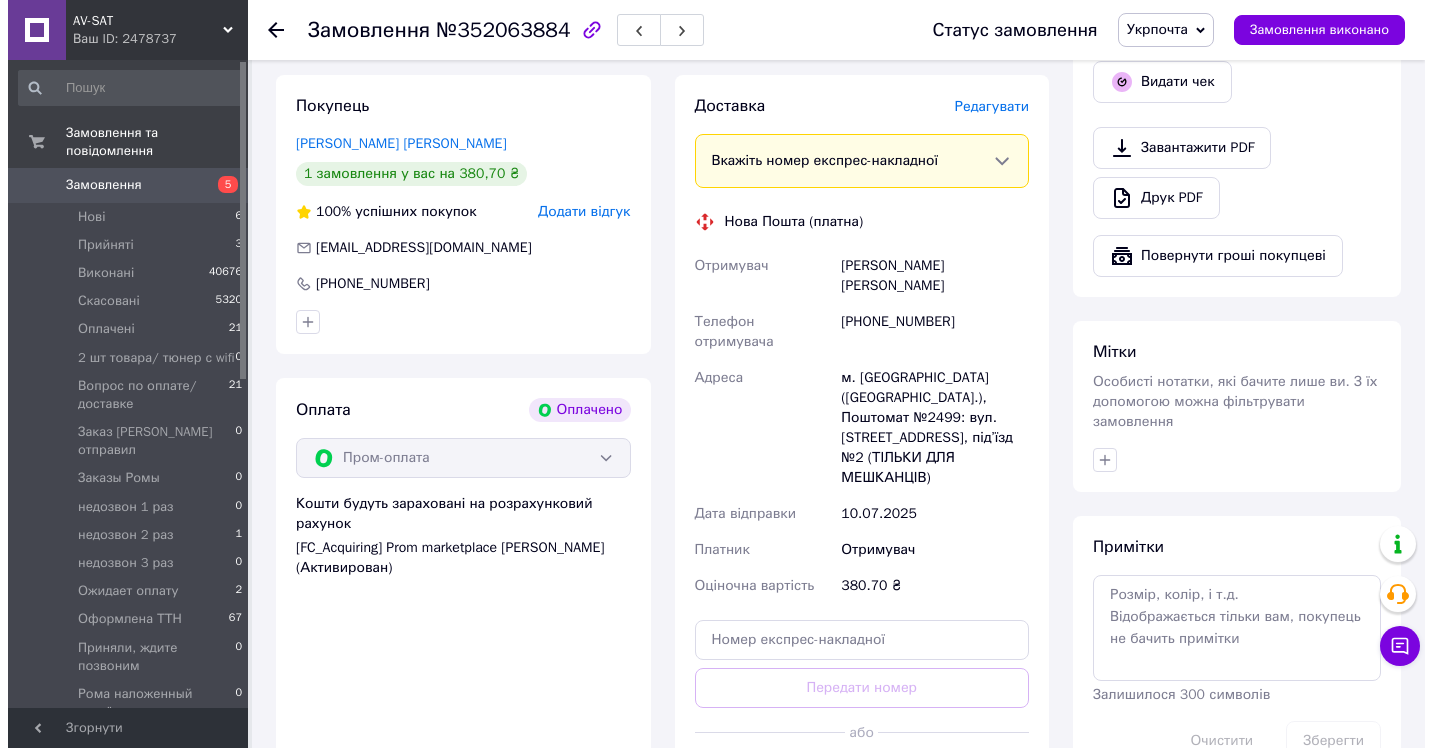 scroll, scrollTop: 1037, scrollLeft: 0, axis: vertical 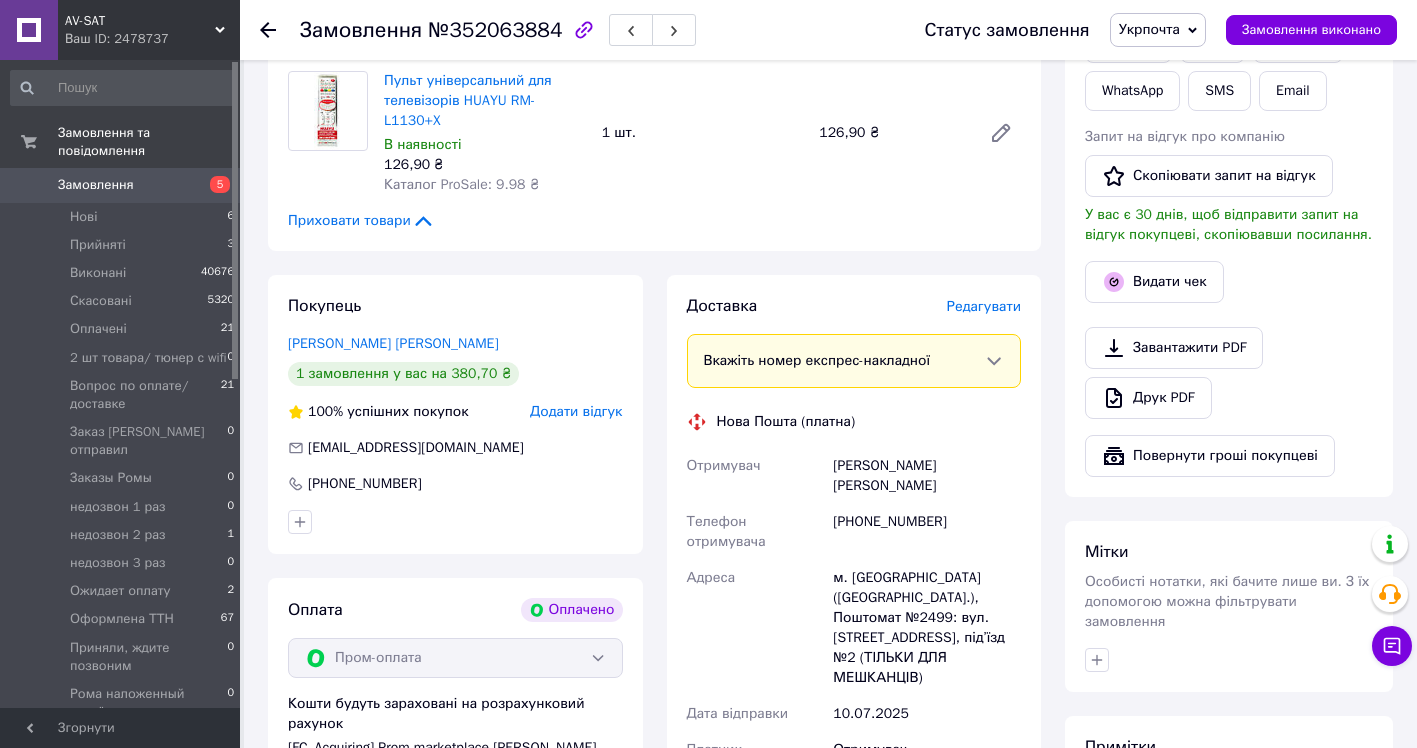 click on "Редагувати" at bounding box center [984, 306] 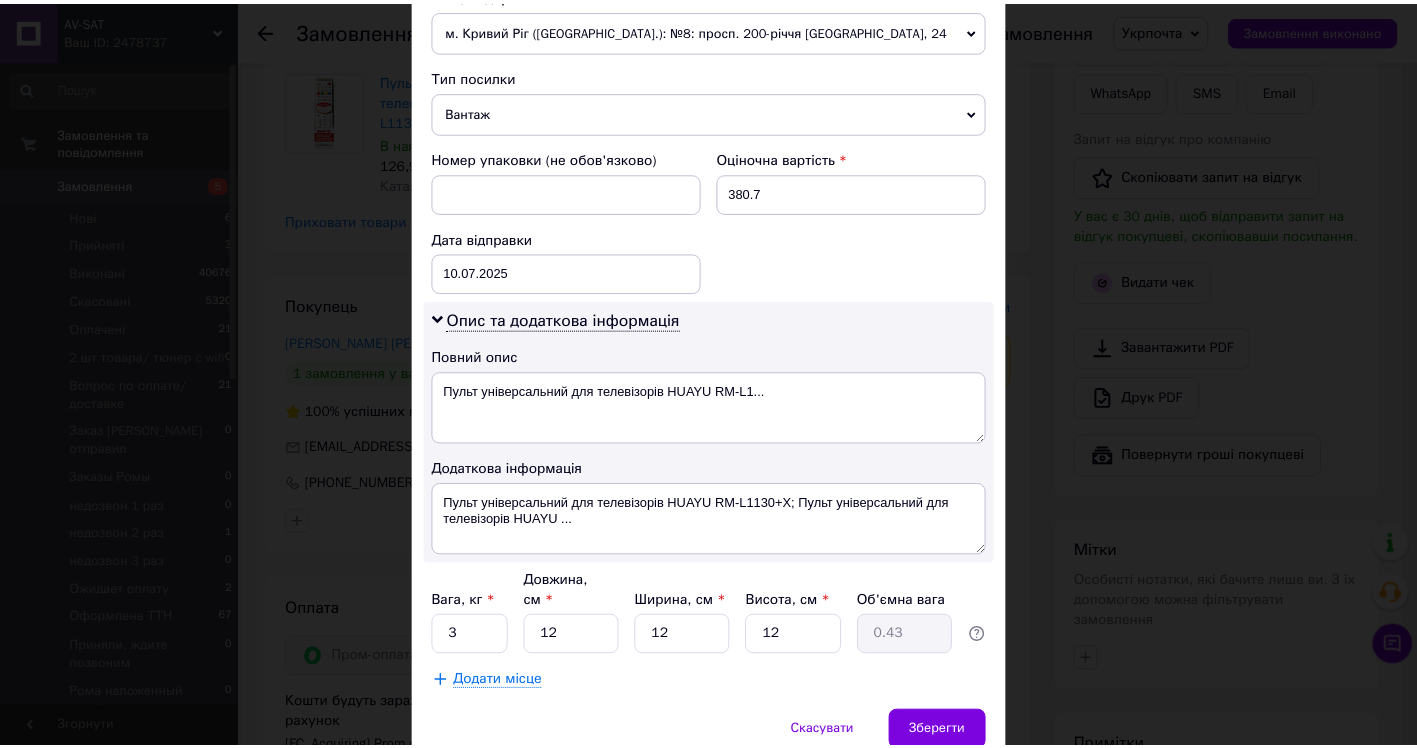 scroll, scrollTop: 804, scrollLeft: 0, axis: vertical 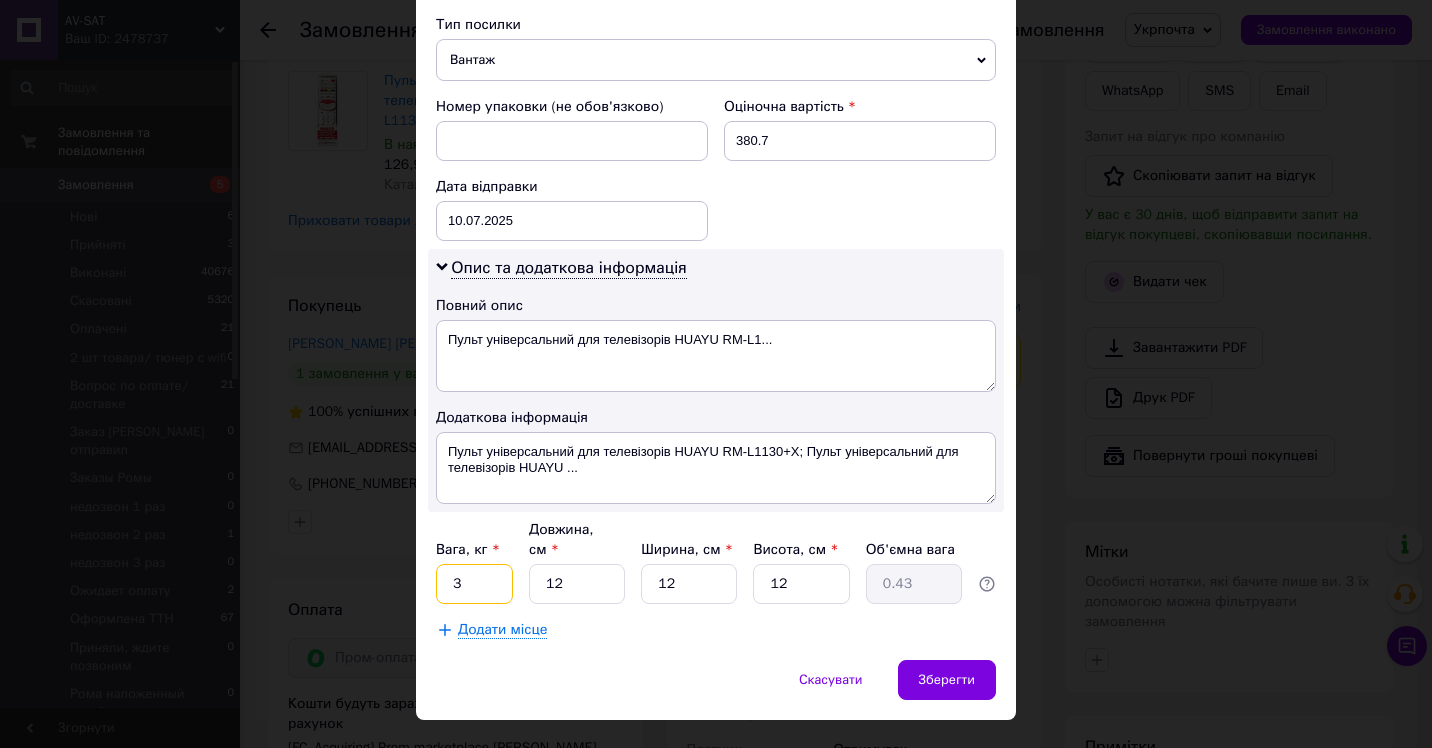 click on "3" at bounding box center (474, 584) 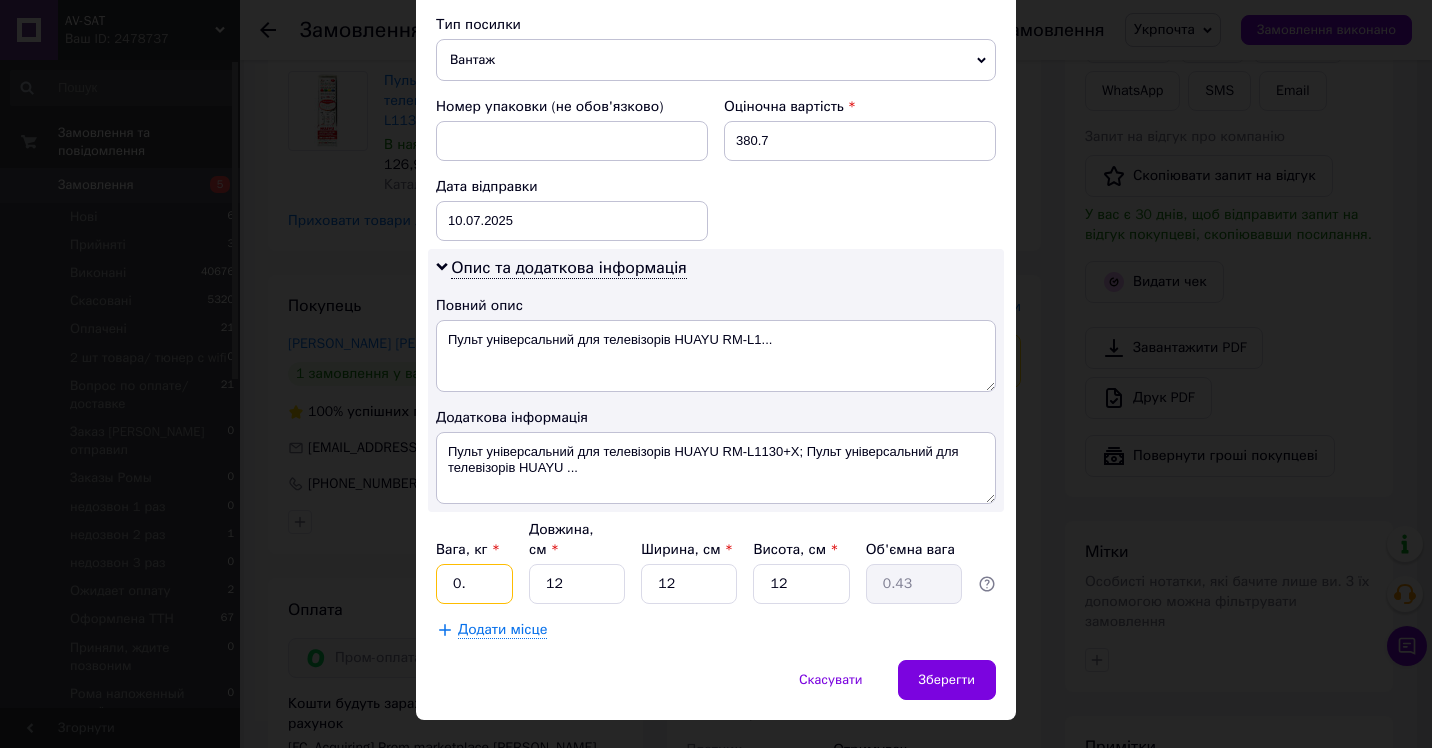 type on "0.5" 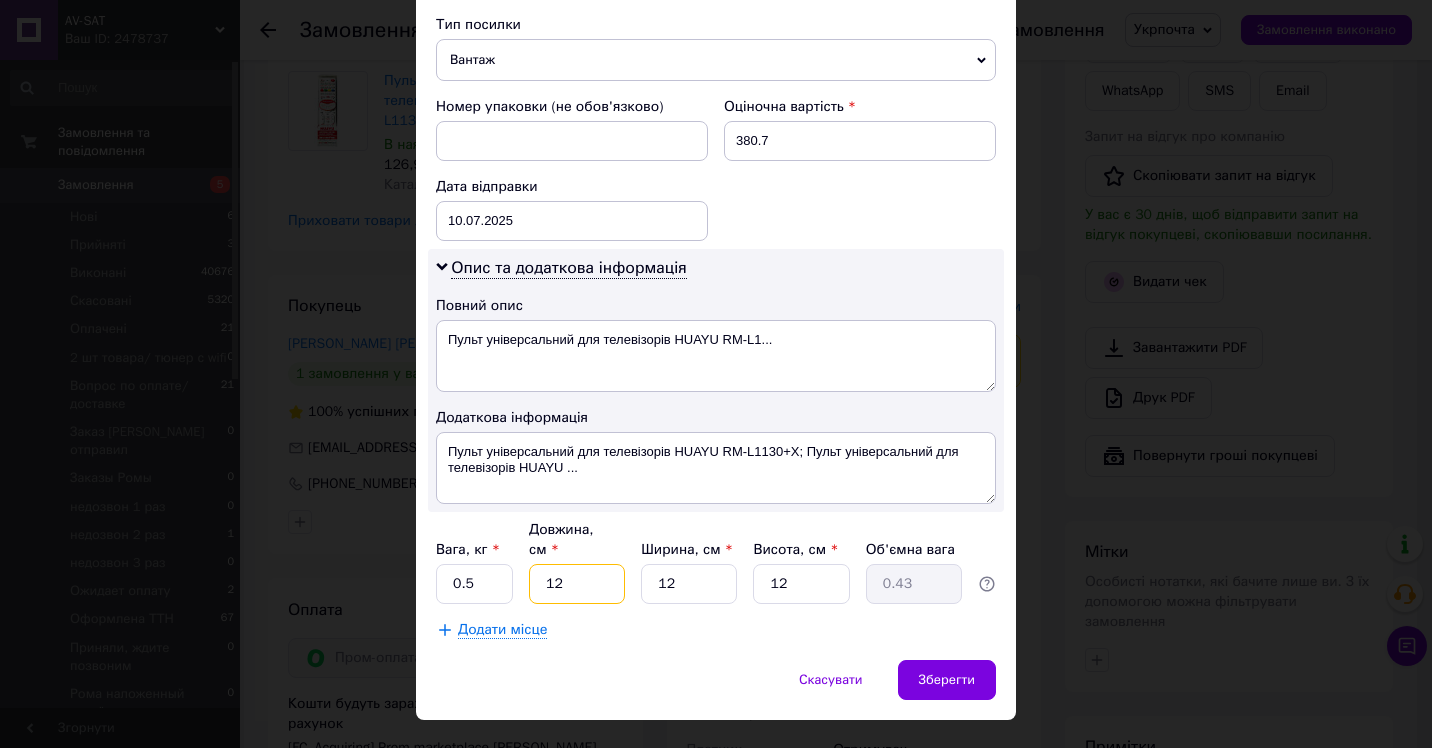 click on "12" at bounding box center [577, 584] 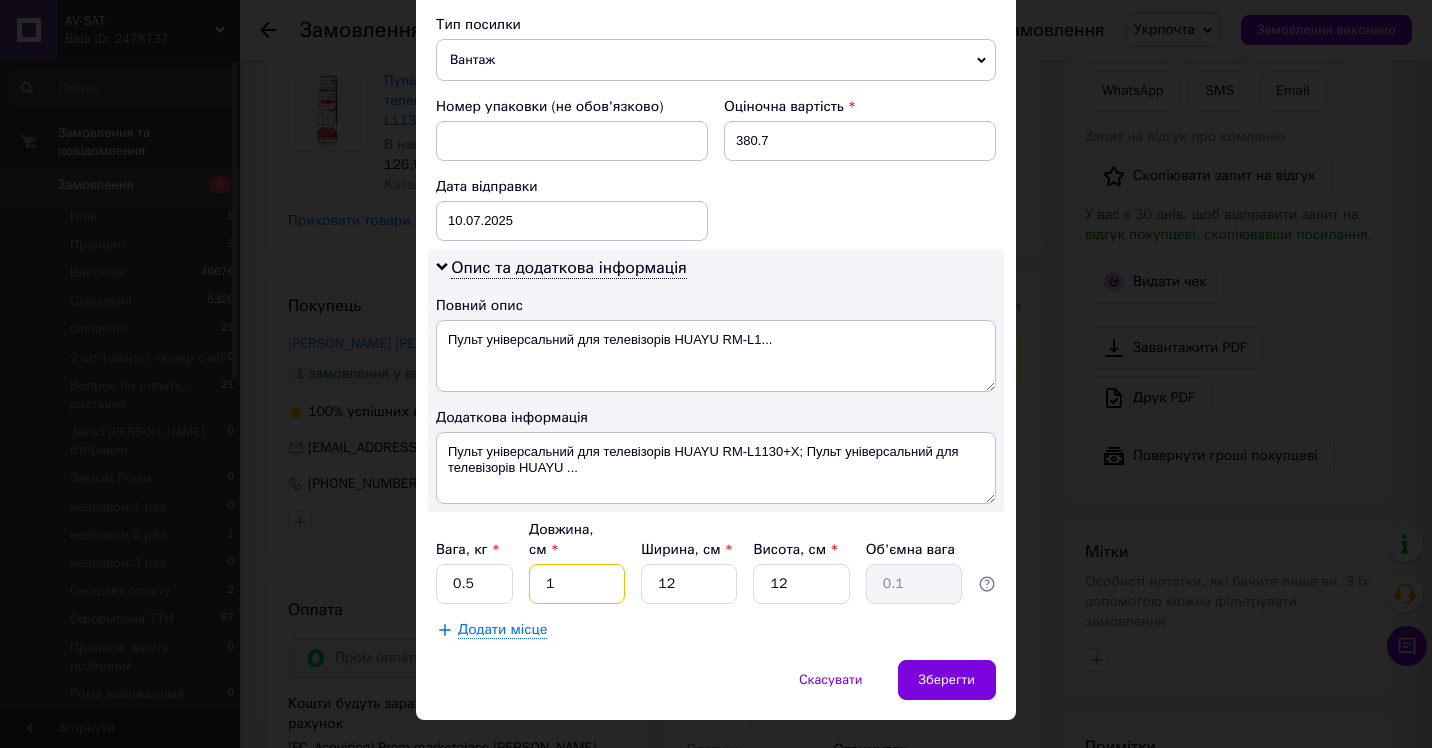 type 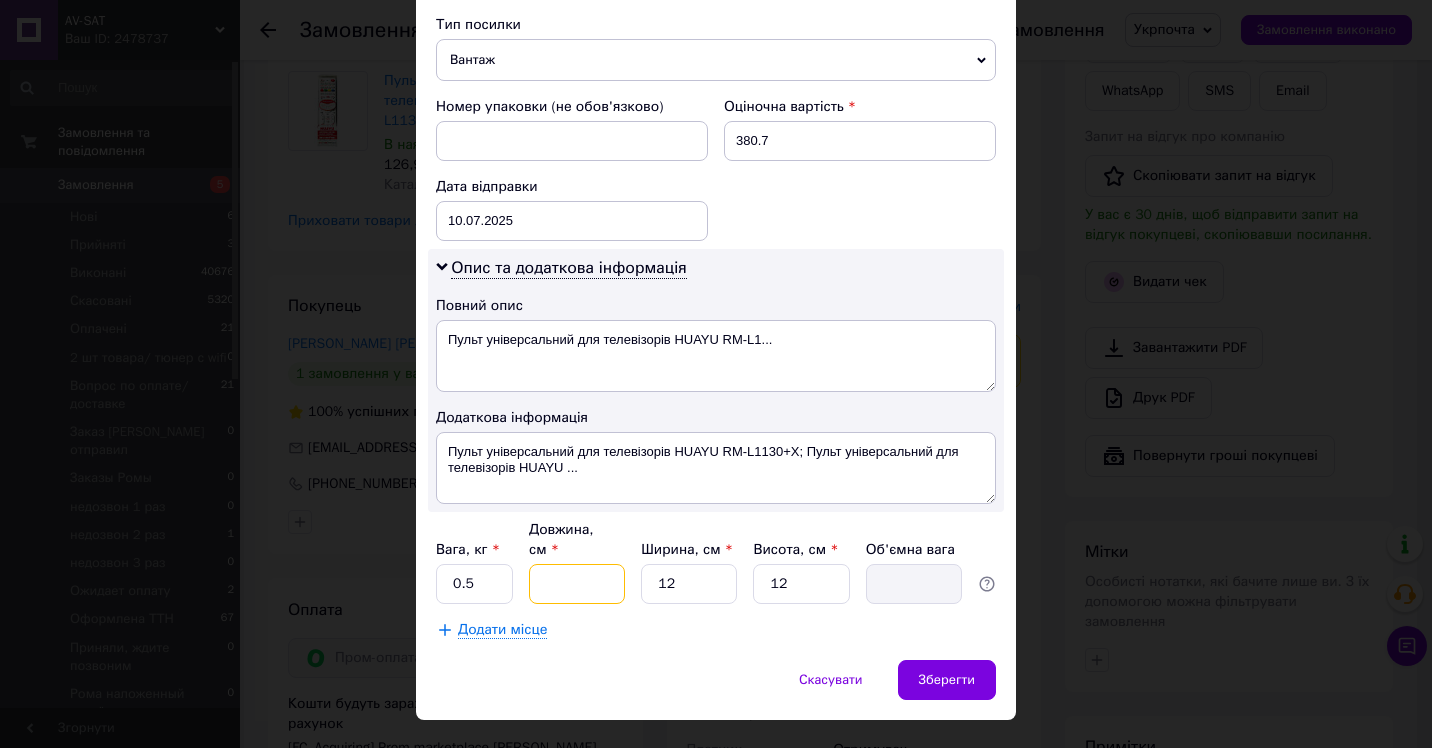 type on "2" 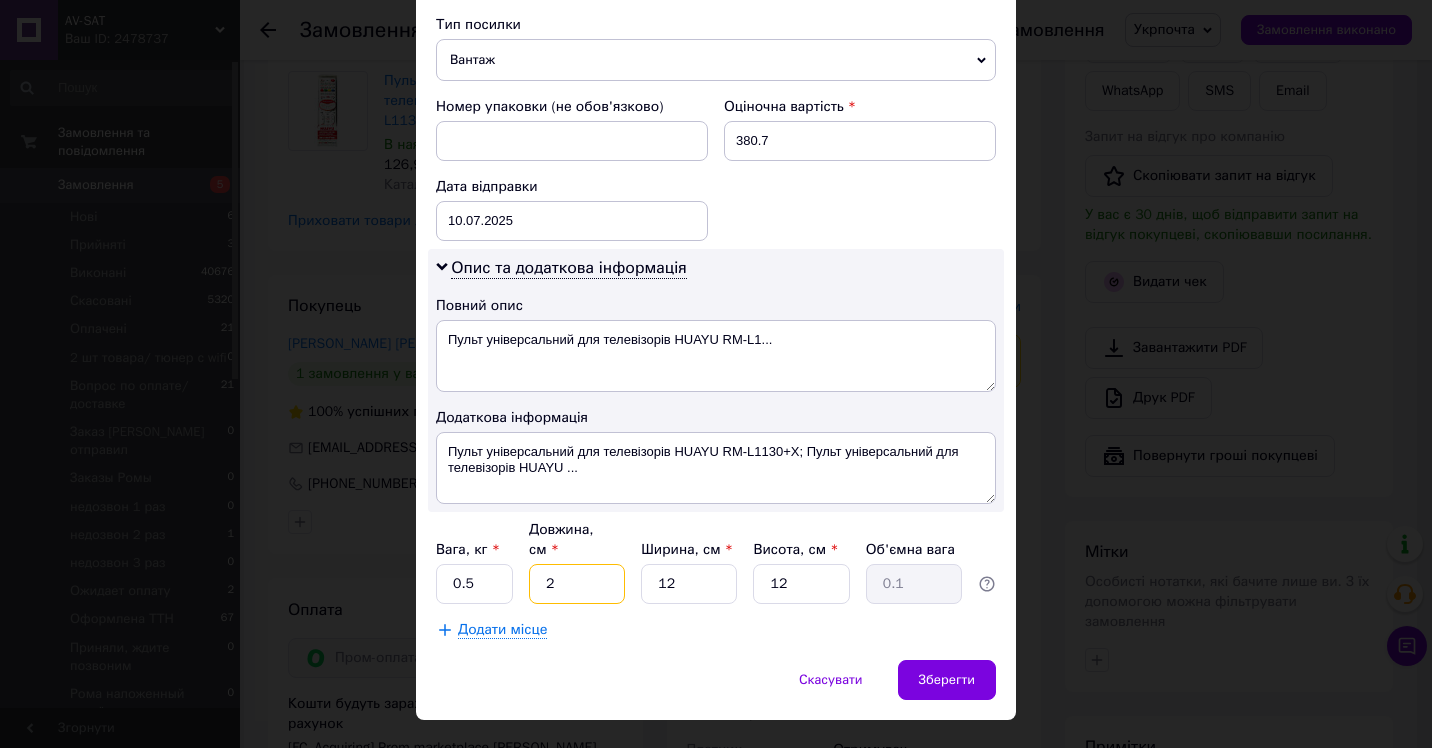 type on "20" 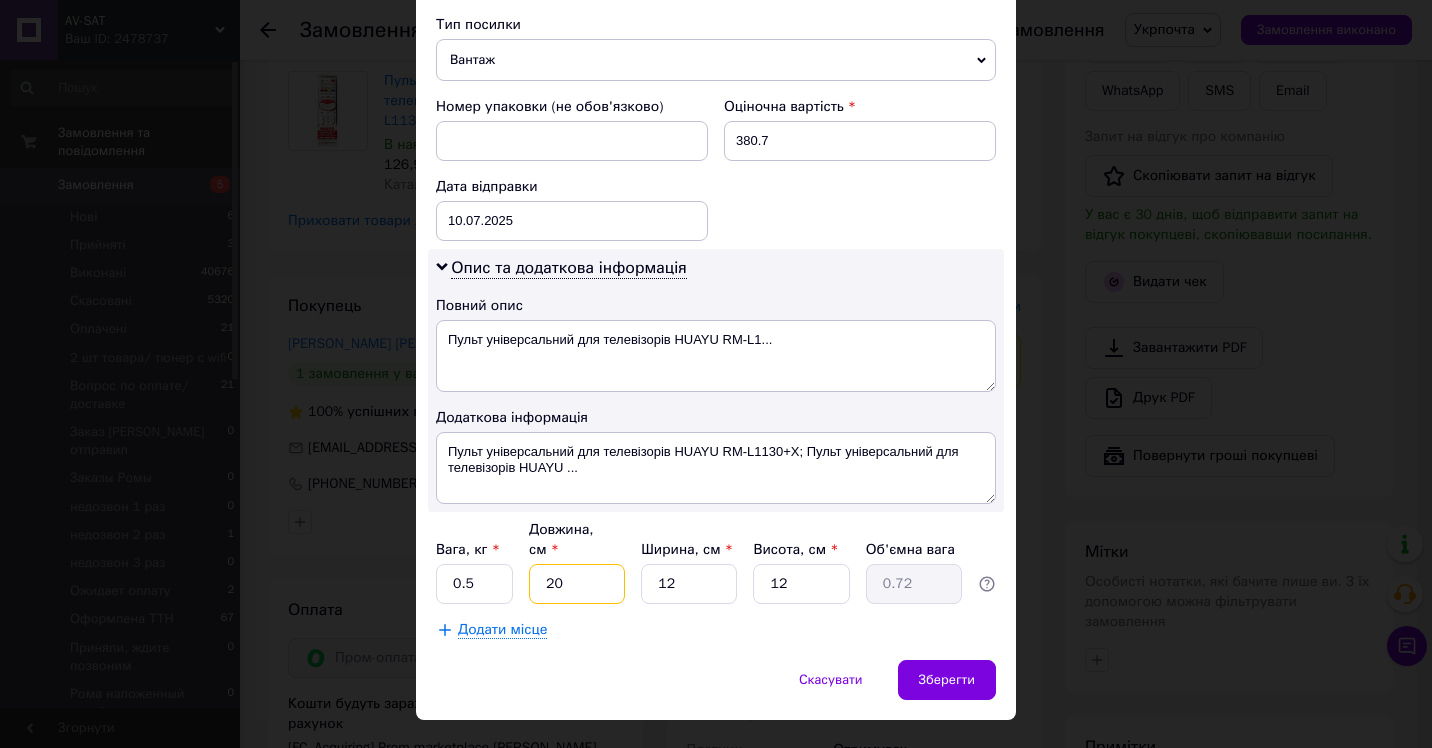 type on "2" 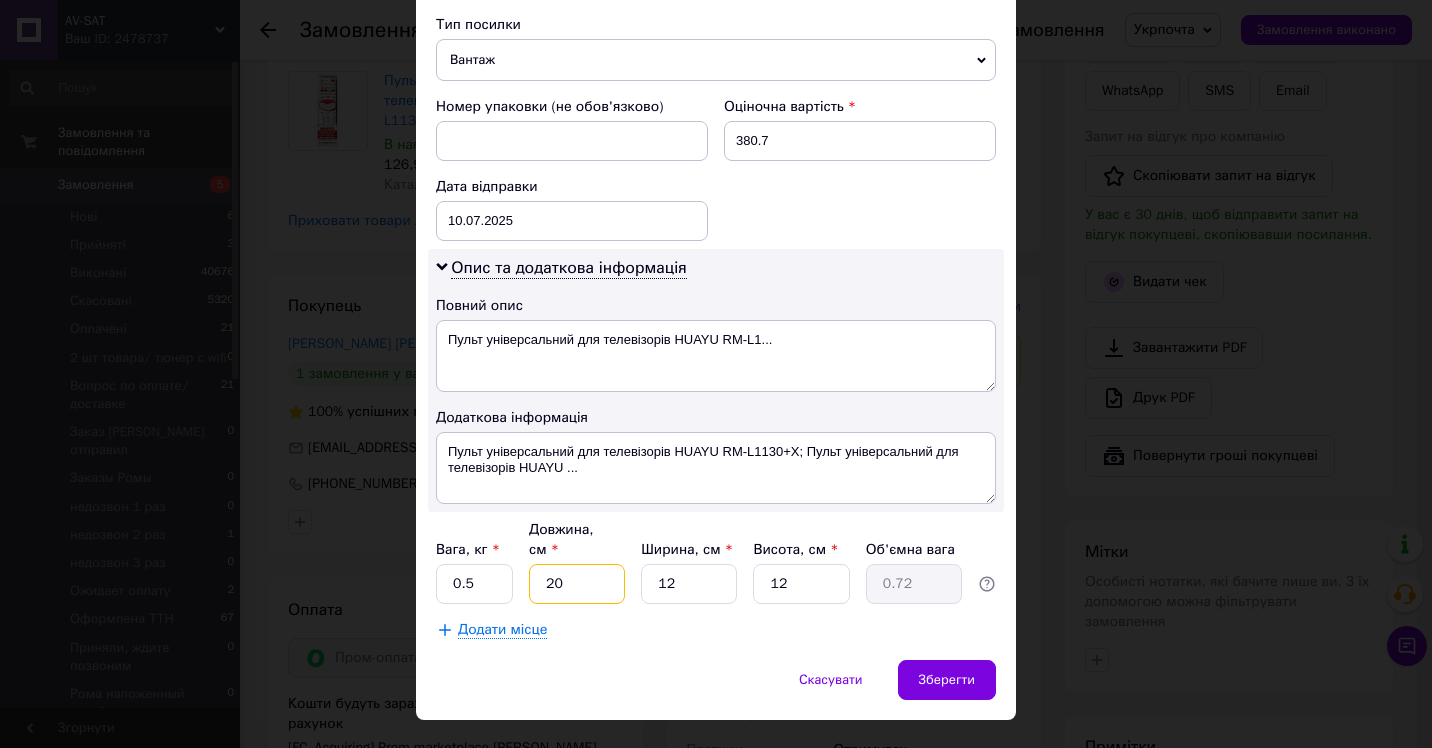 type on "0.1" 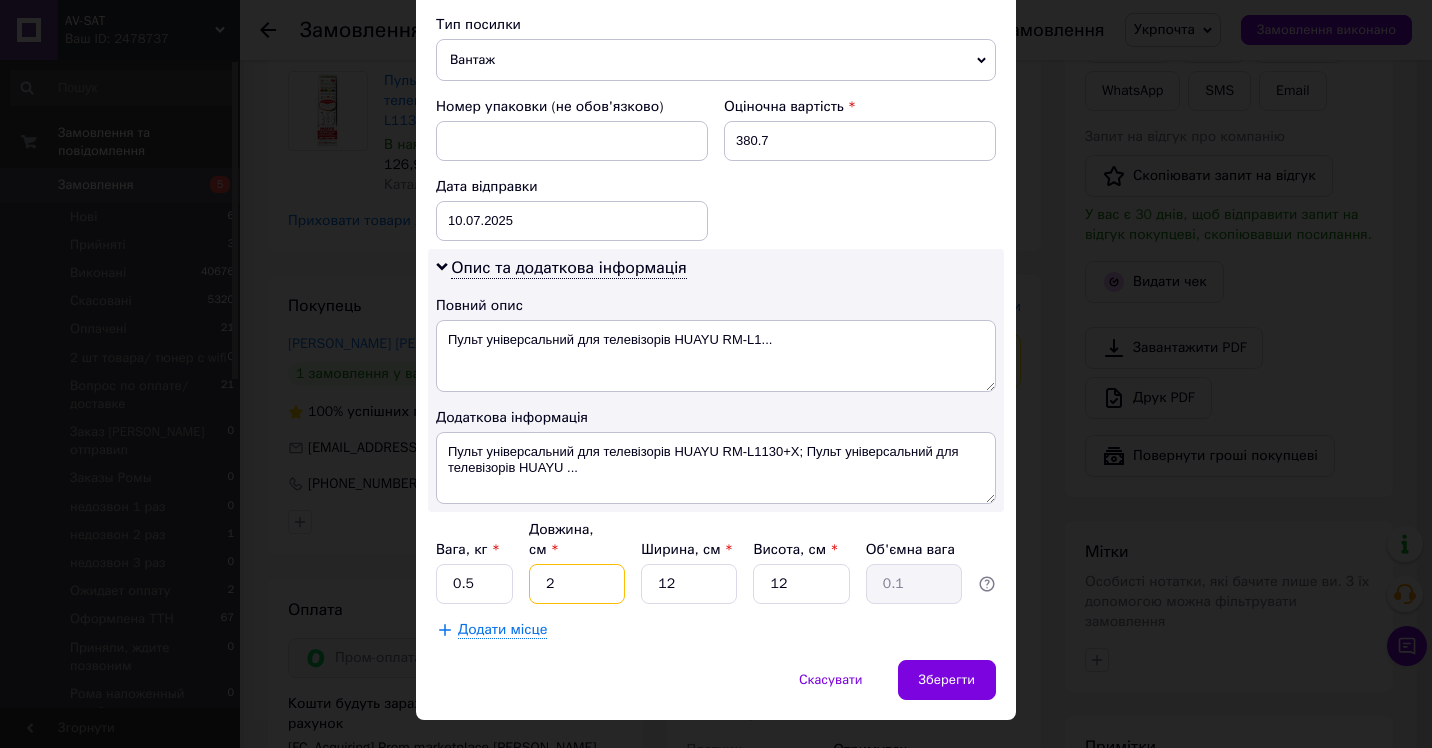 type on "25" 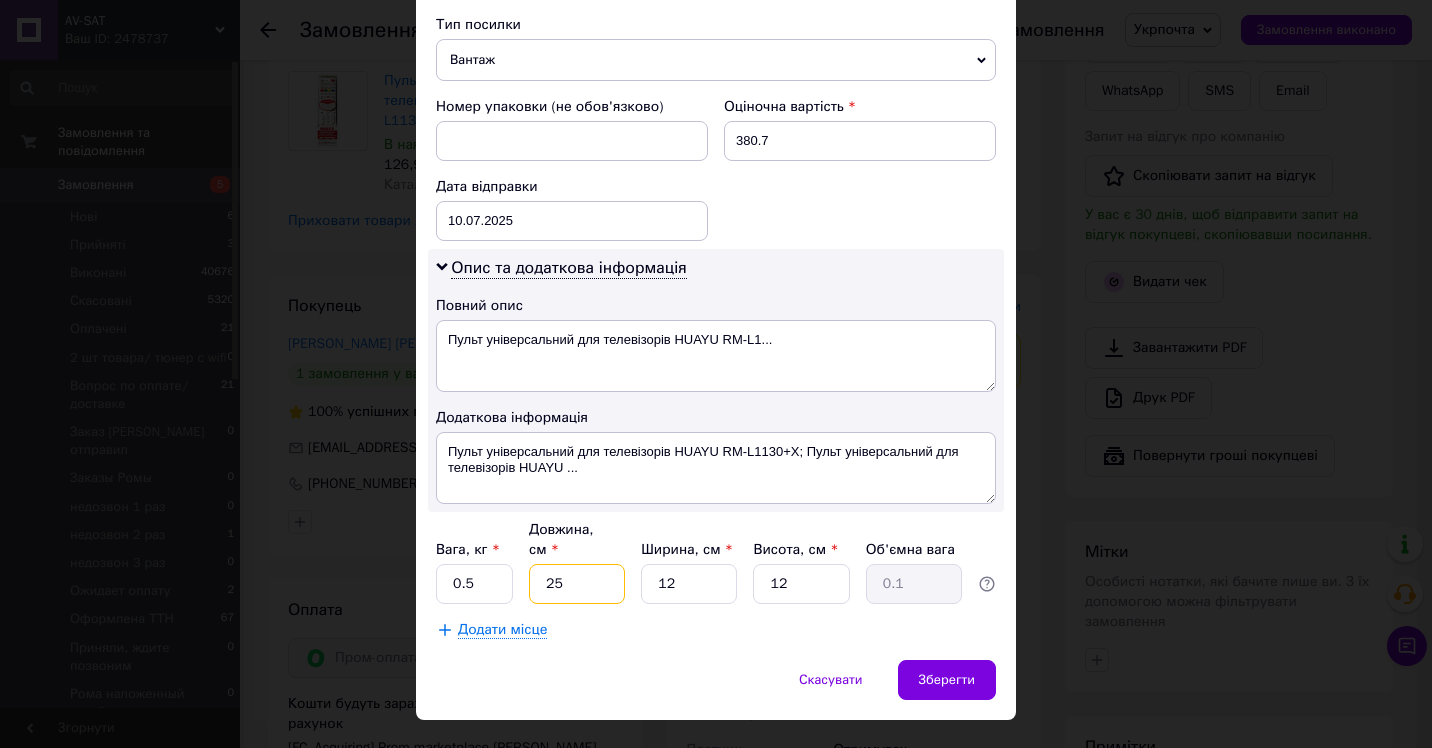 type on "0.9" 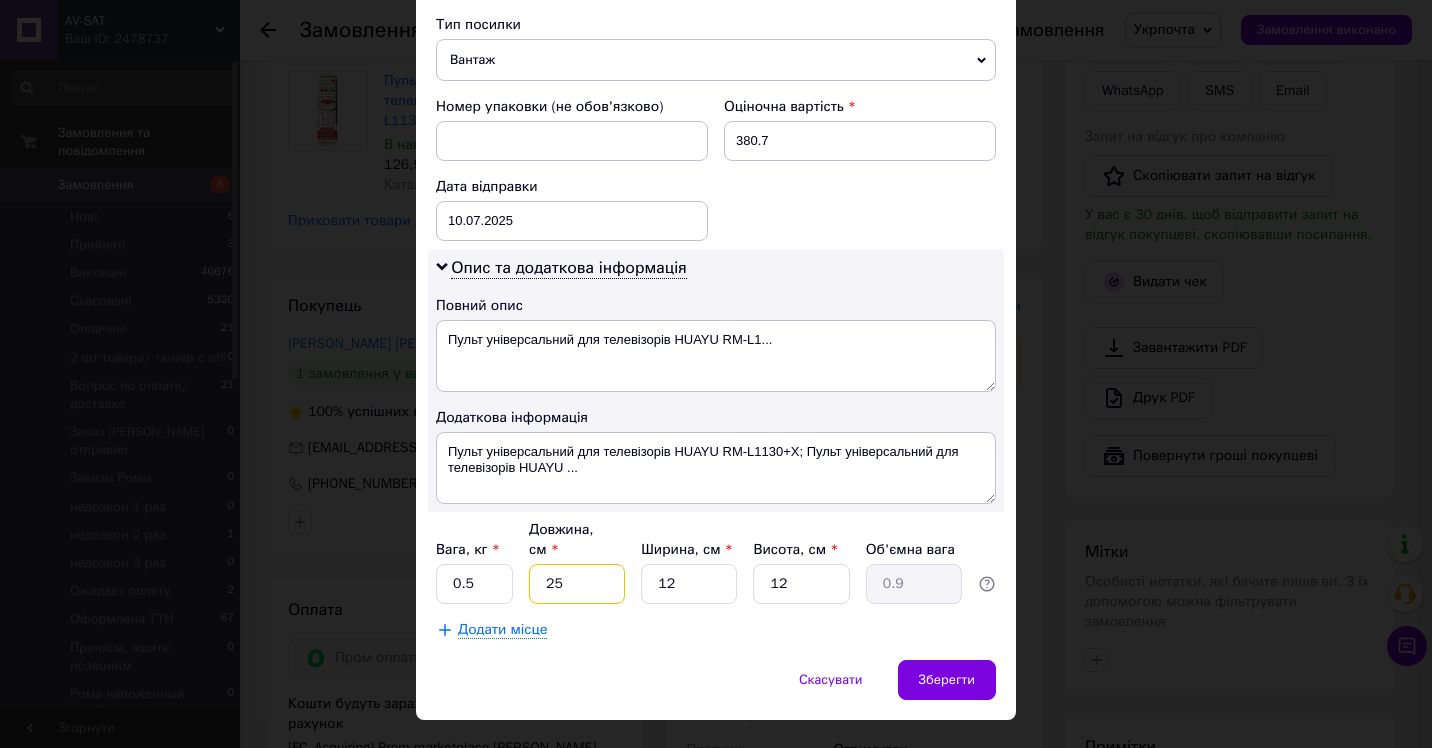 type on "25" 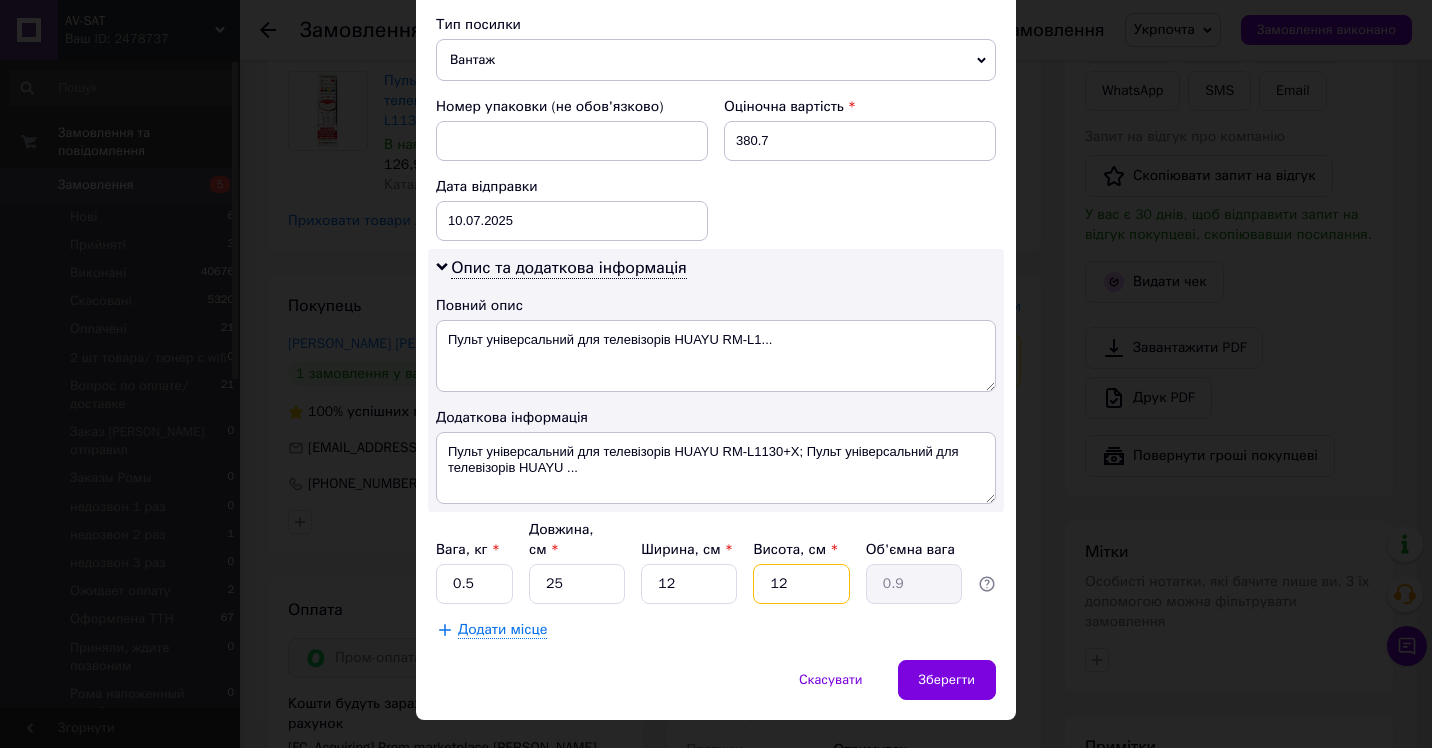 click on "12" at bounding box center (801, 584) 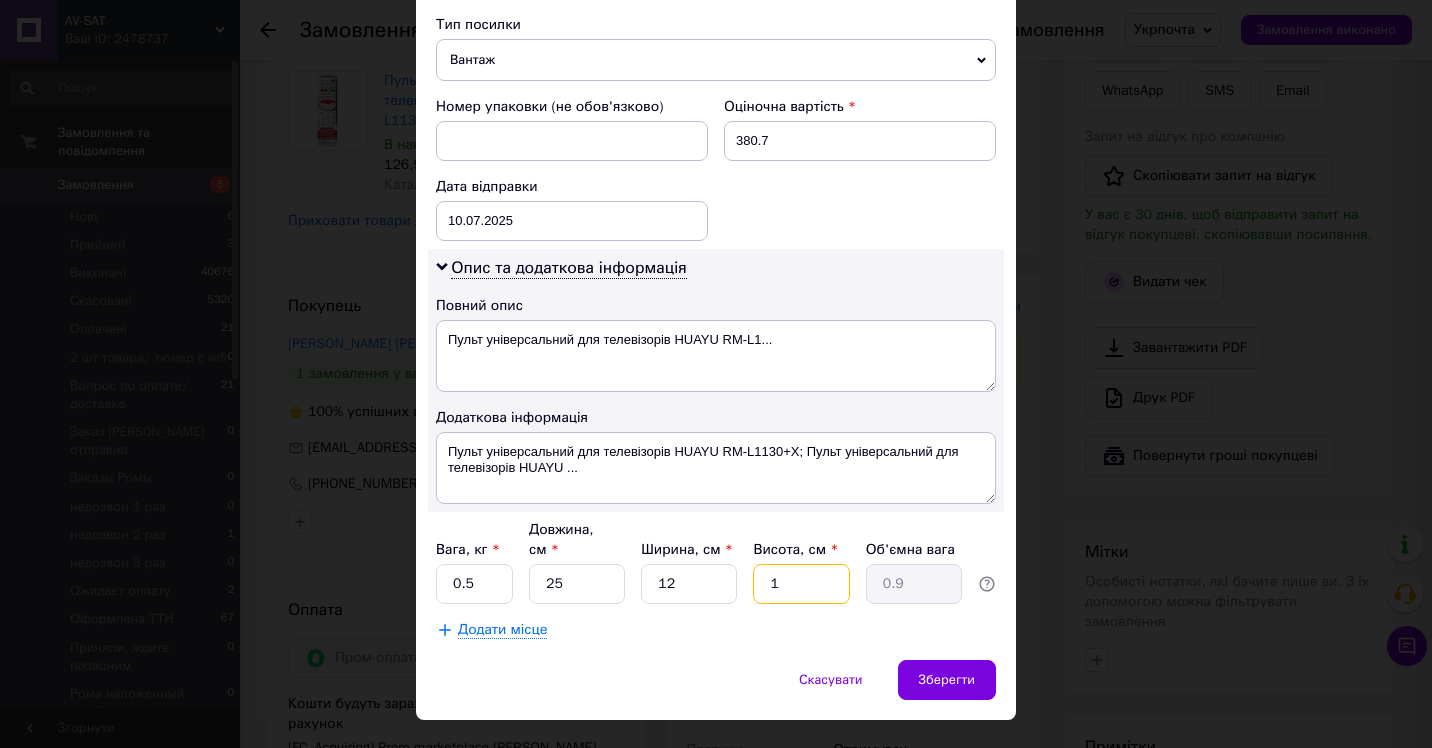 type on "1" 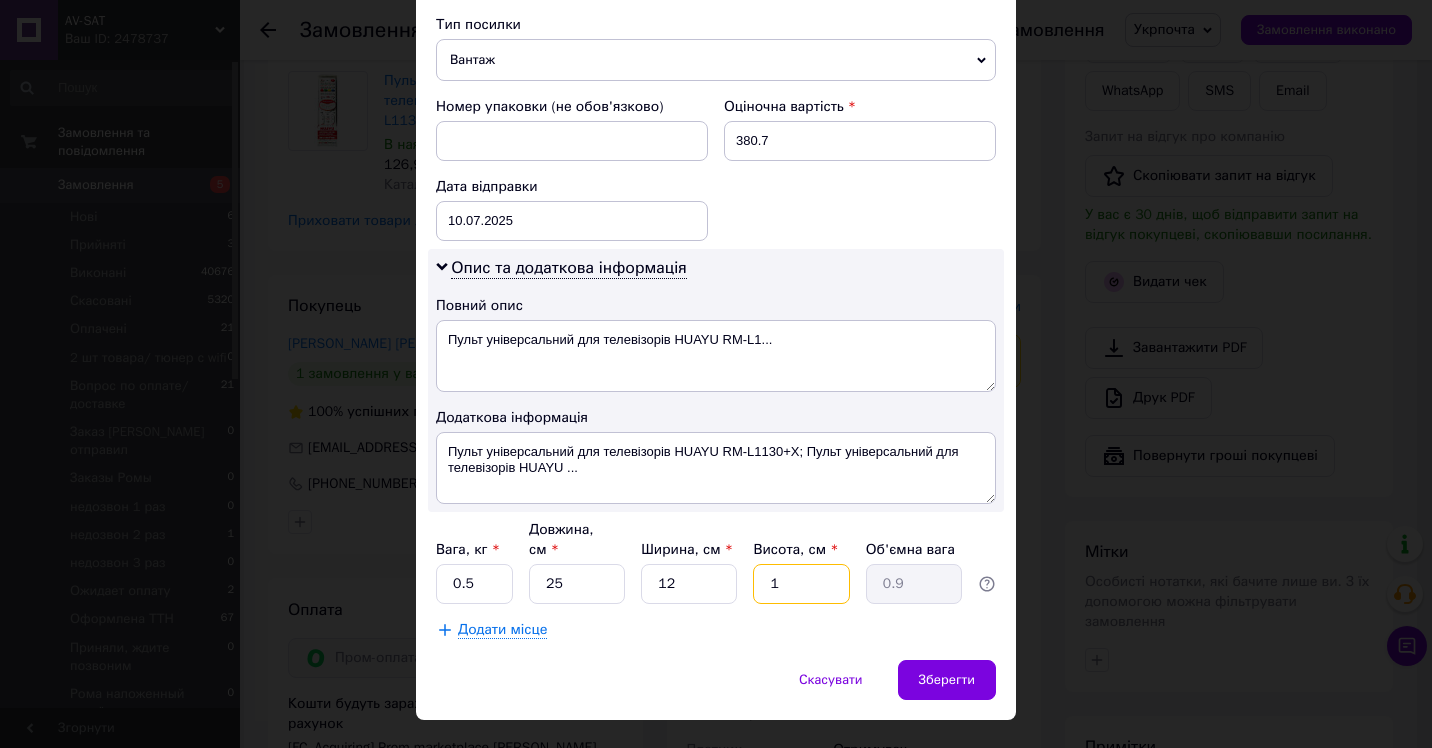 type on "0.1" 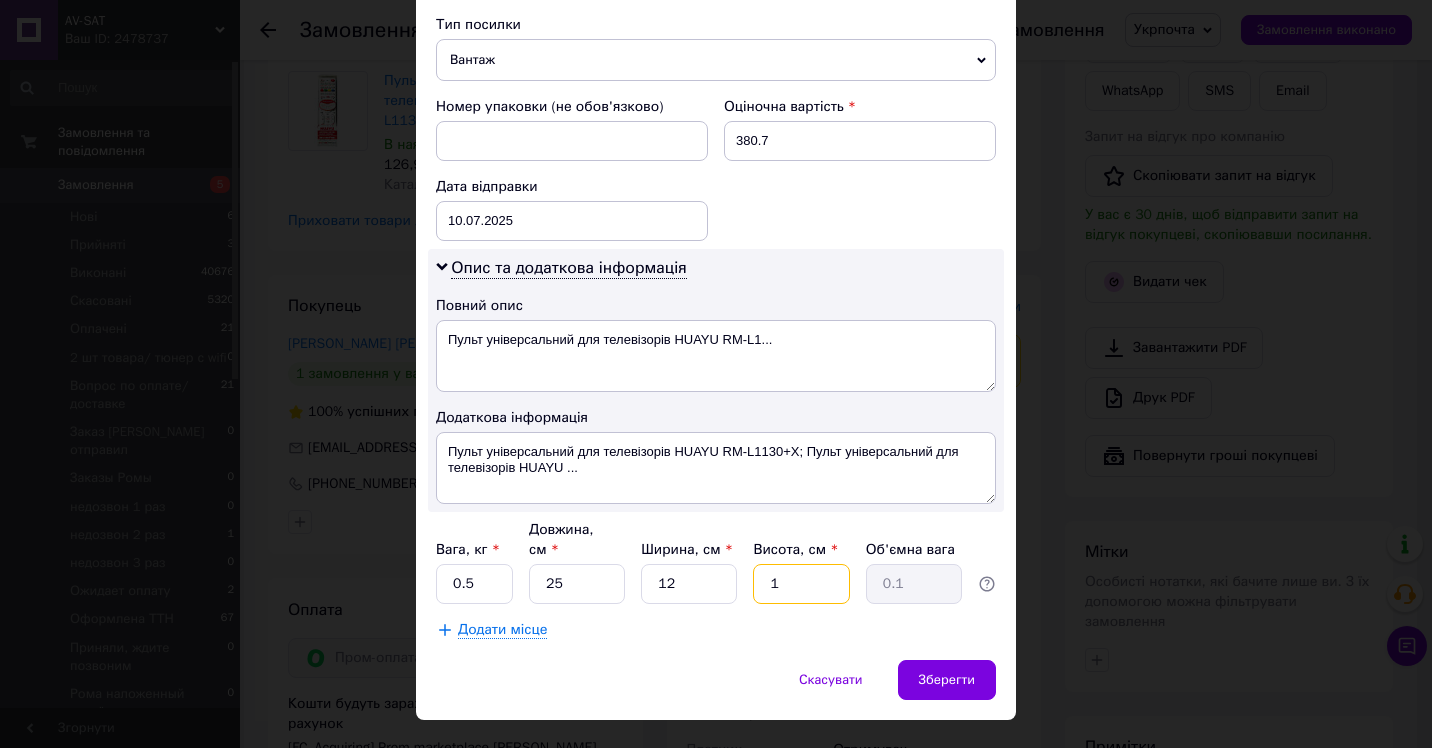 type 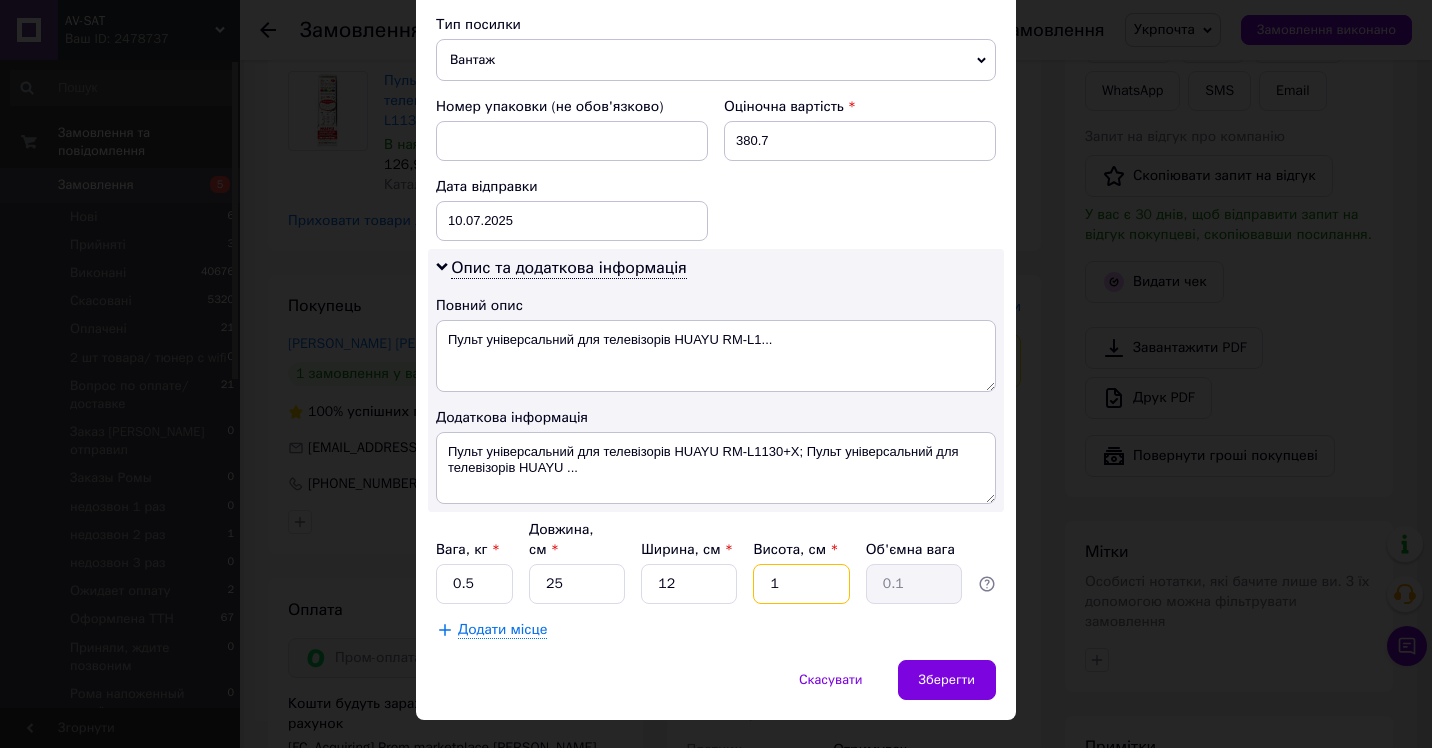type 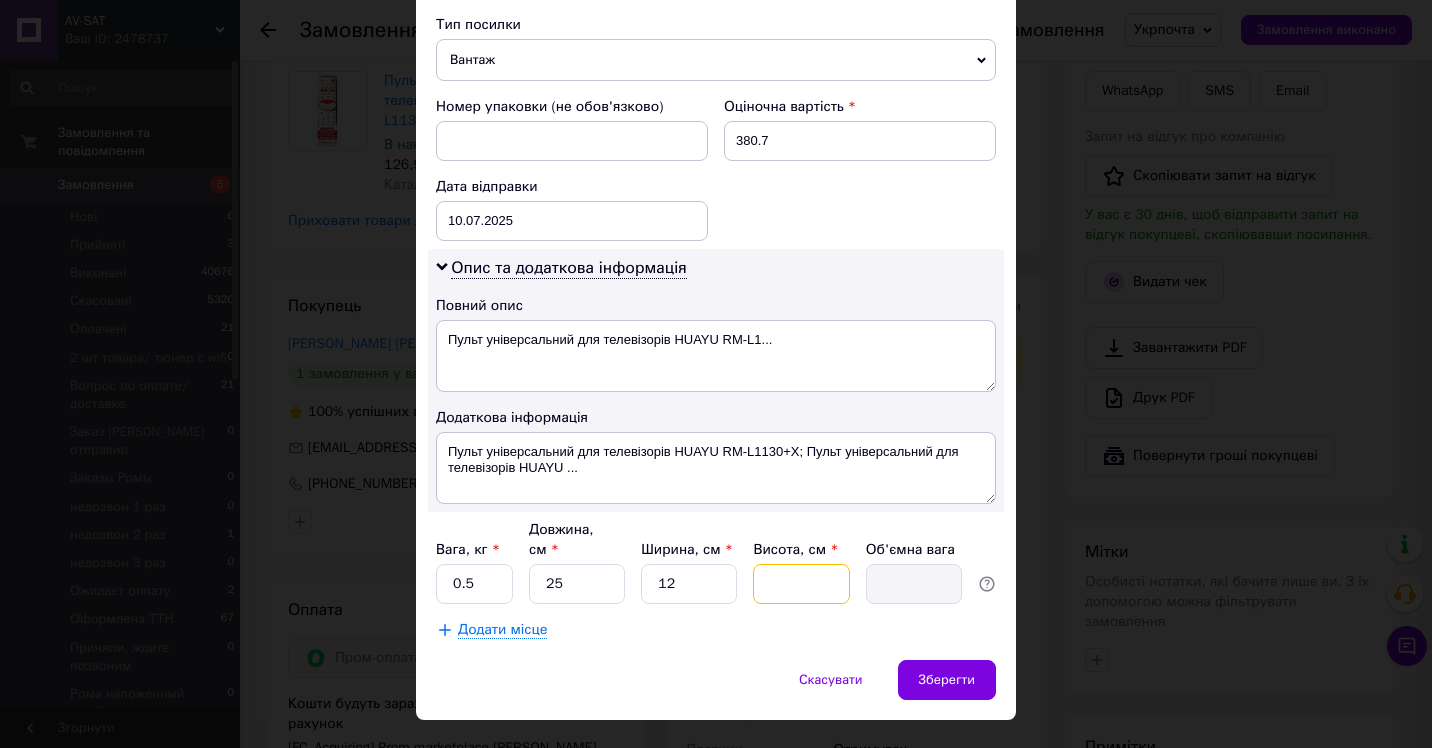 type on "6" 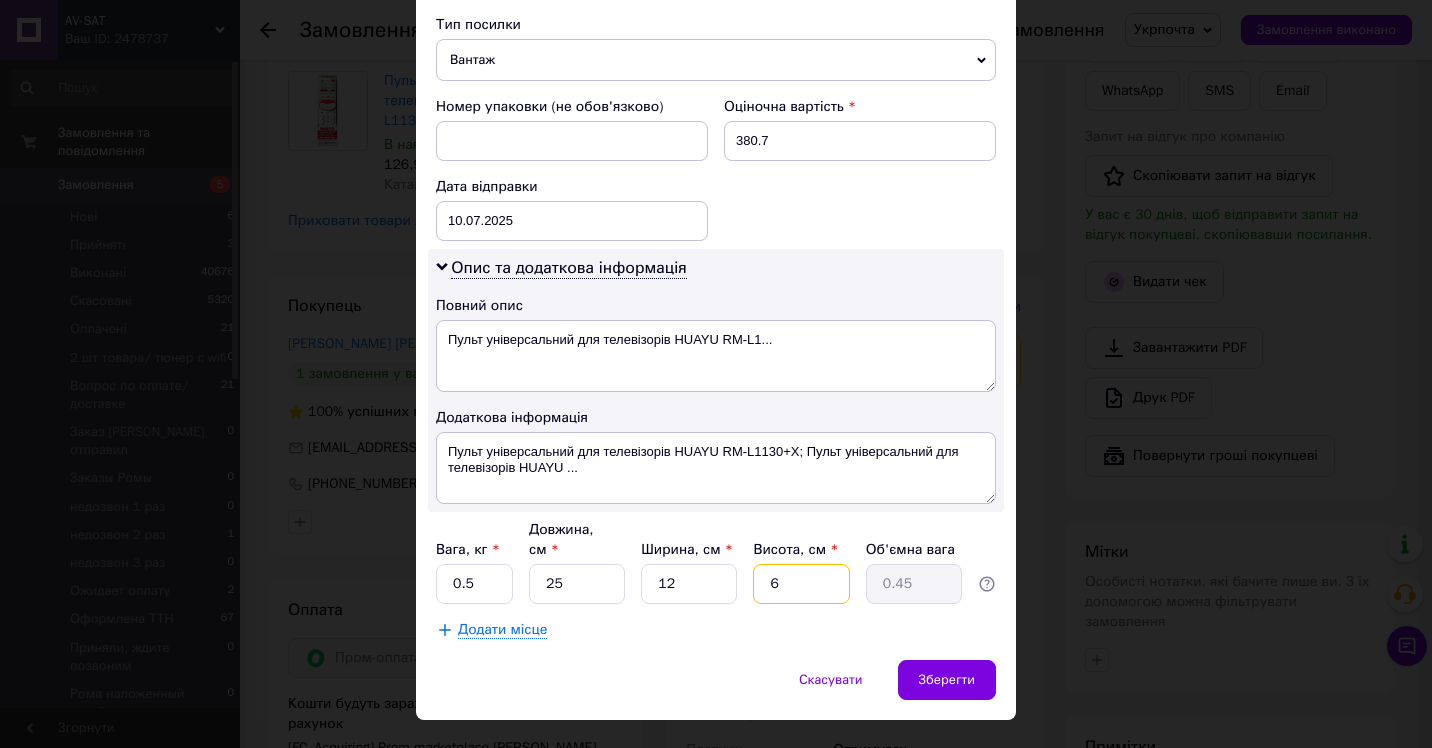 type on "6" 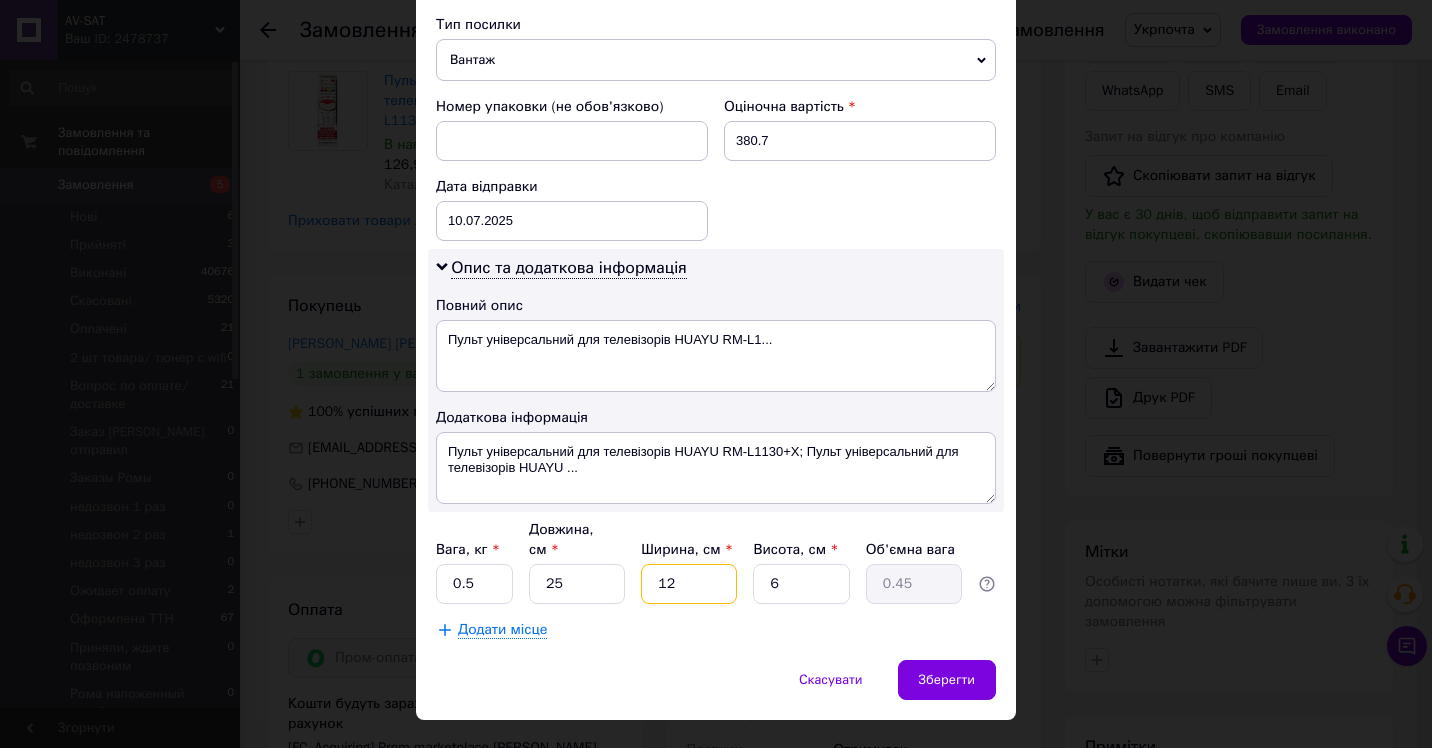 click on "12" at bounding box center [689, 584] 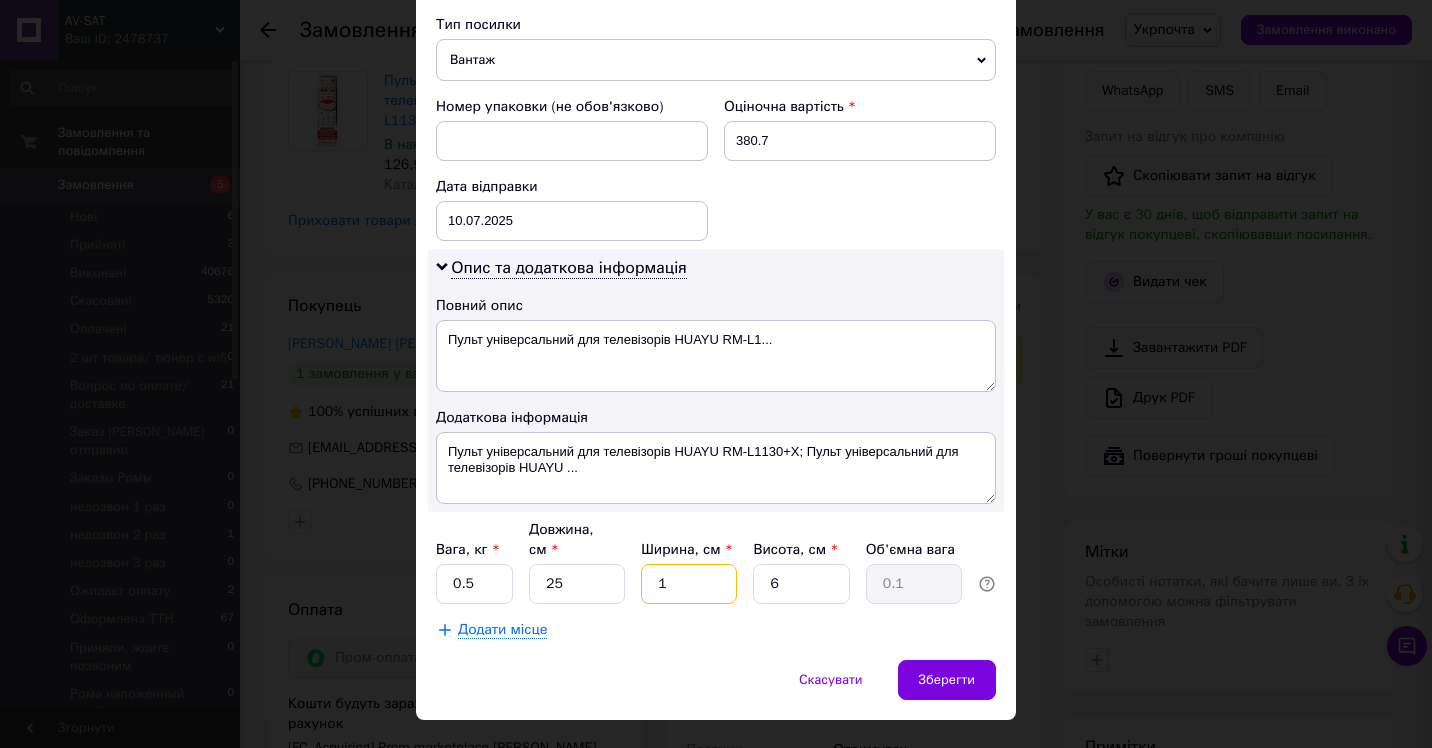 type on "18" 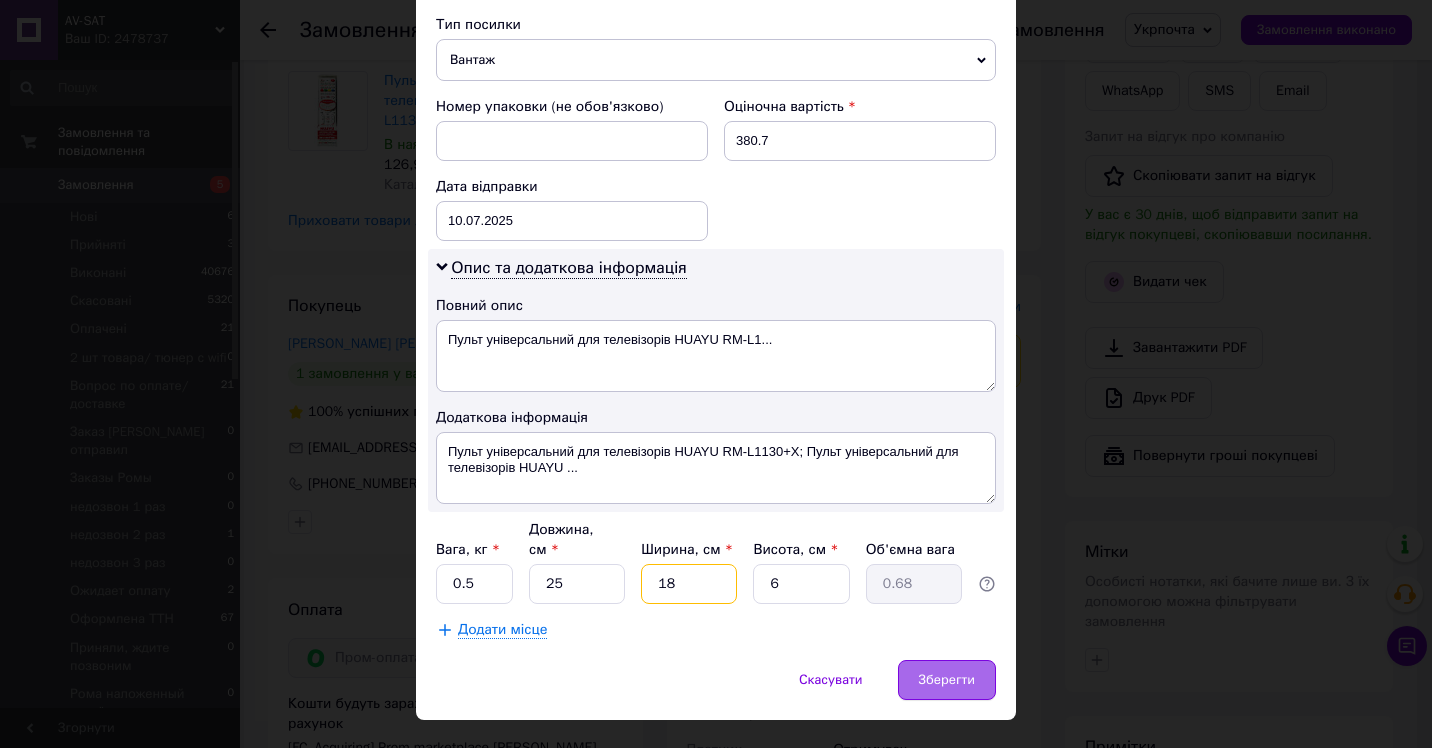 type on "18" 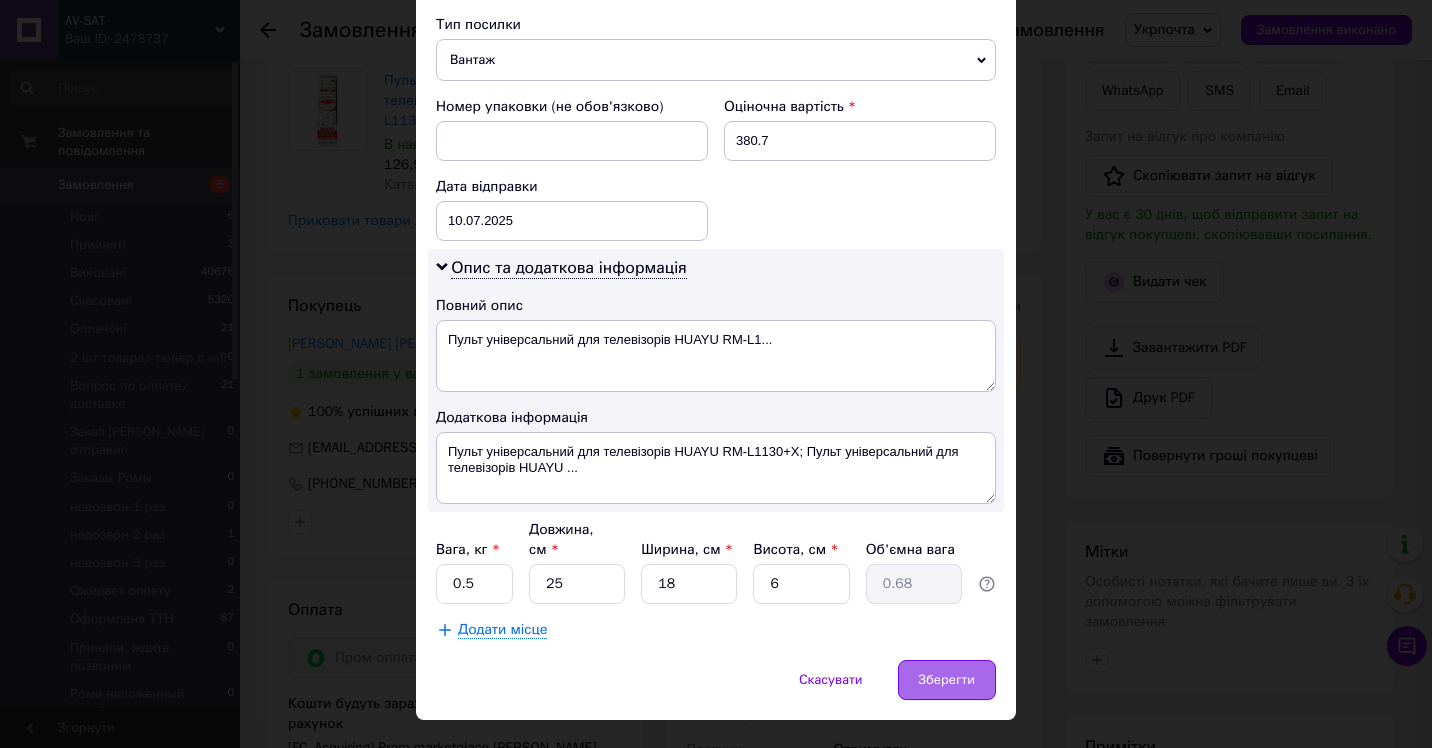 click on "Зберегти" at bounding box center [947, 680] 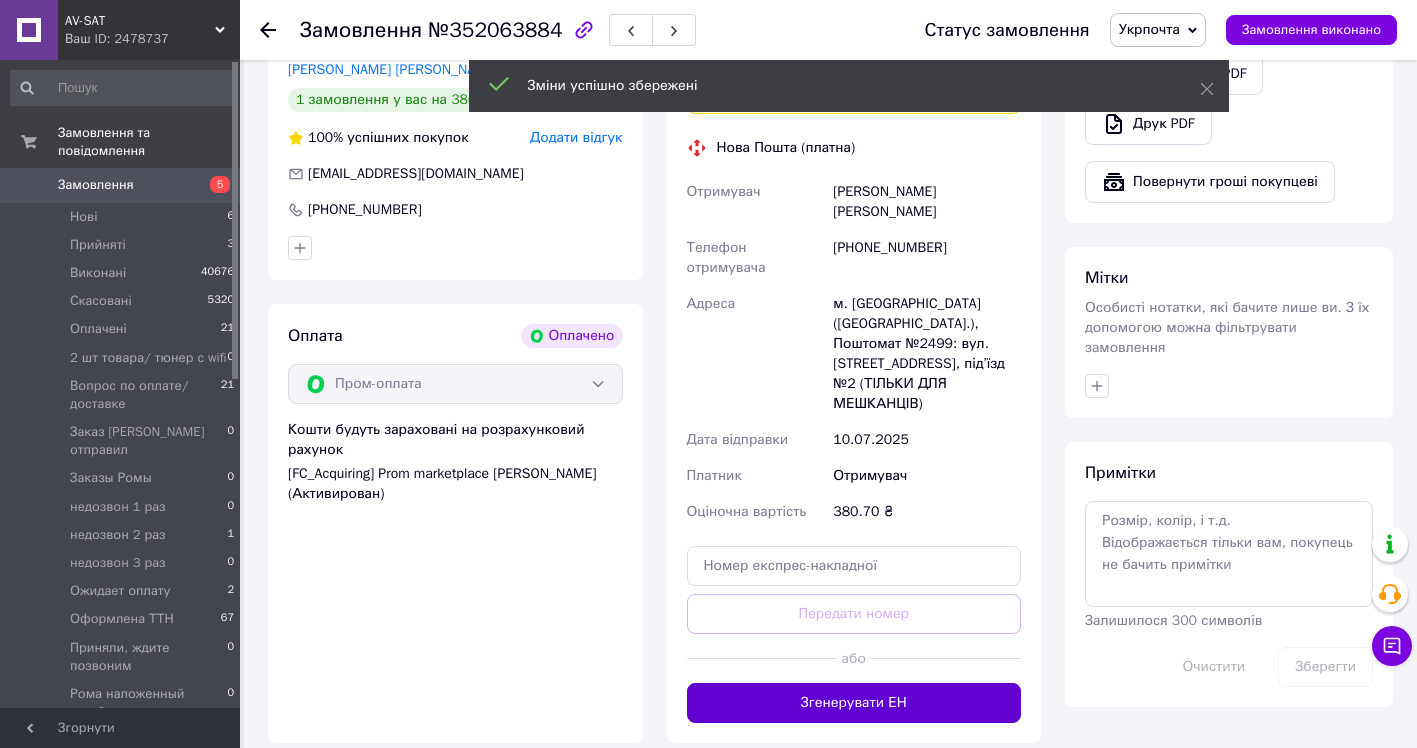 scroll, scrollTop: 1337, scrollLeft: 0, axis: vertical 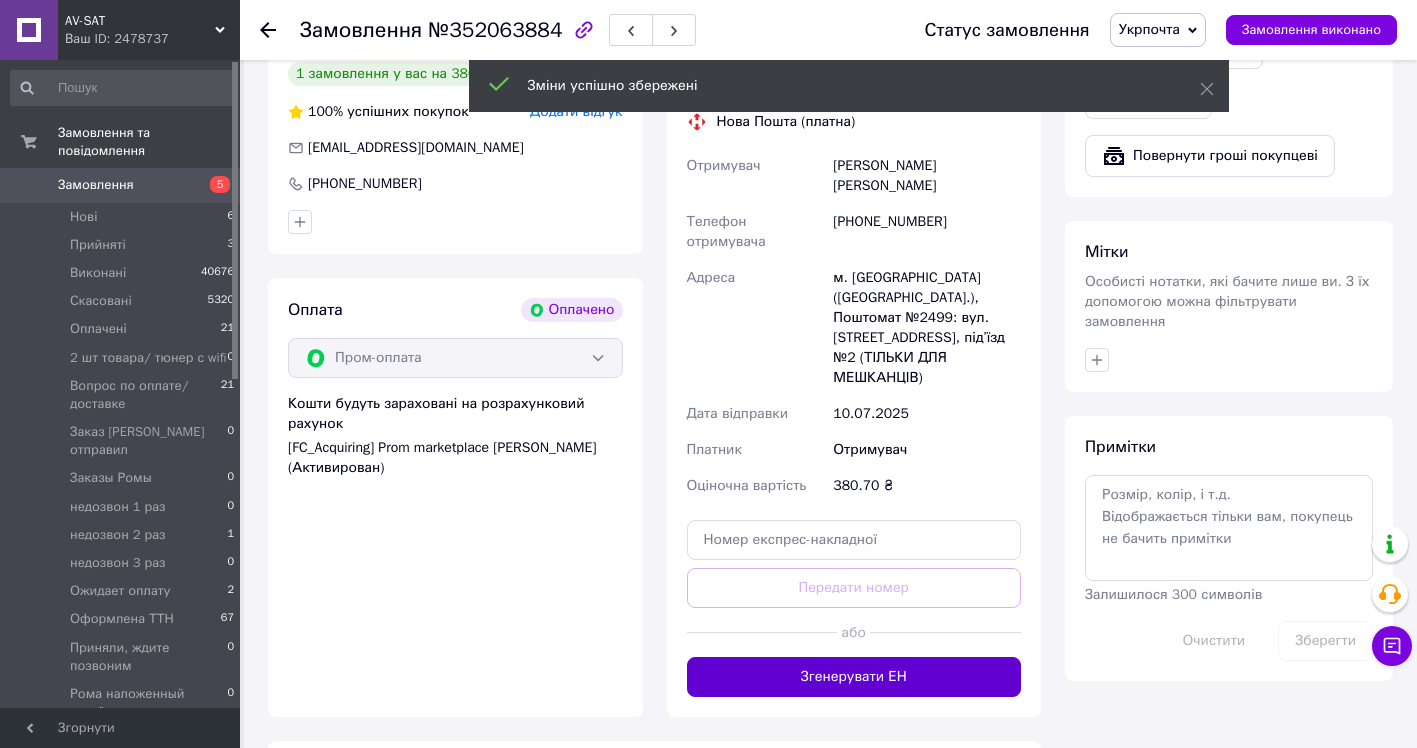click on "Згенерувати ЕН" at bounding box center (854, 677) 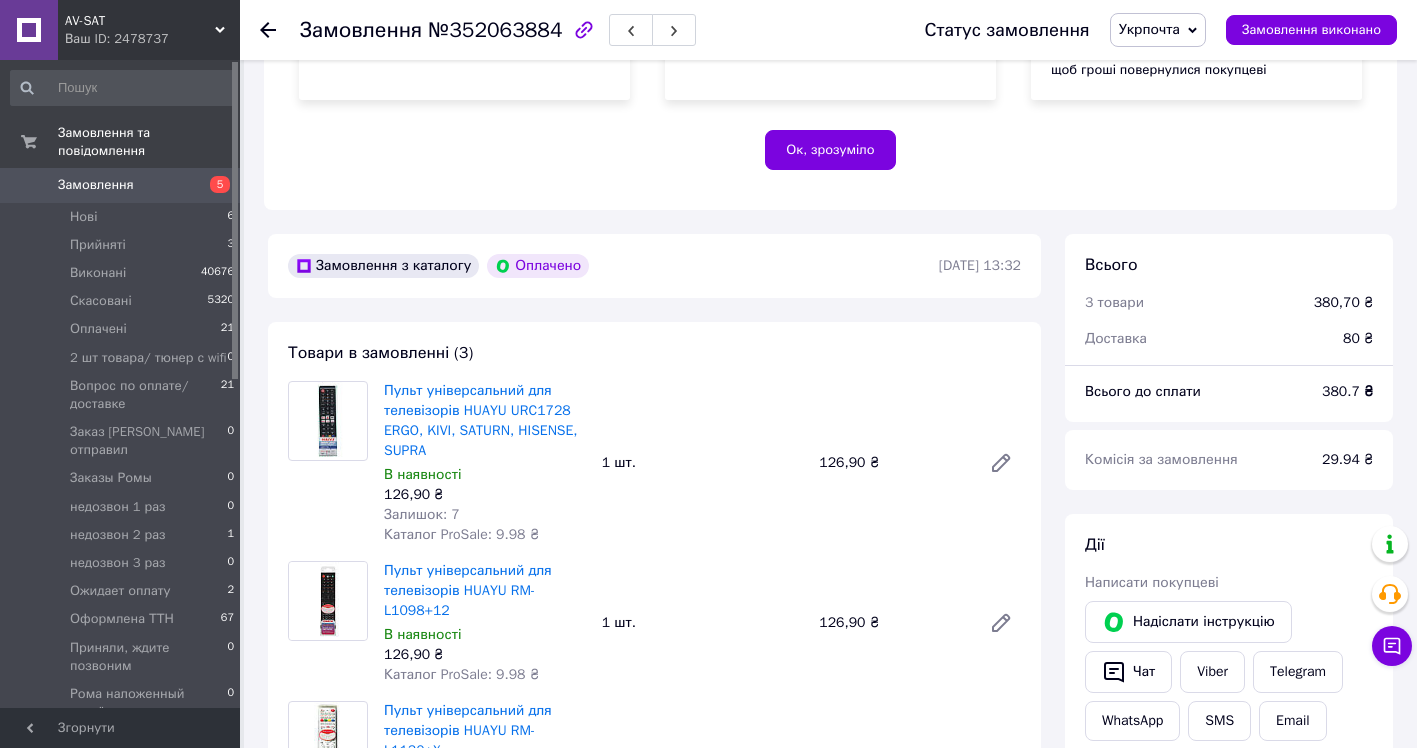 scroll, scrollTop: 237, scrollLeft: 0, axis: vertical 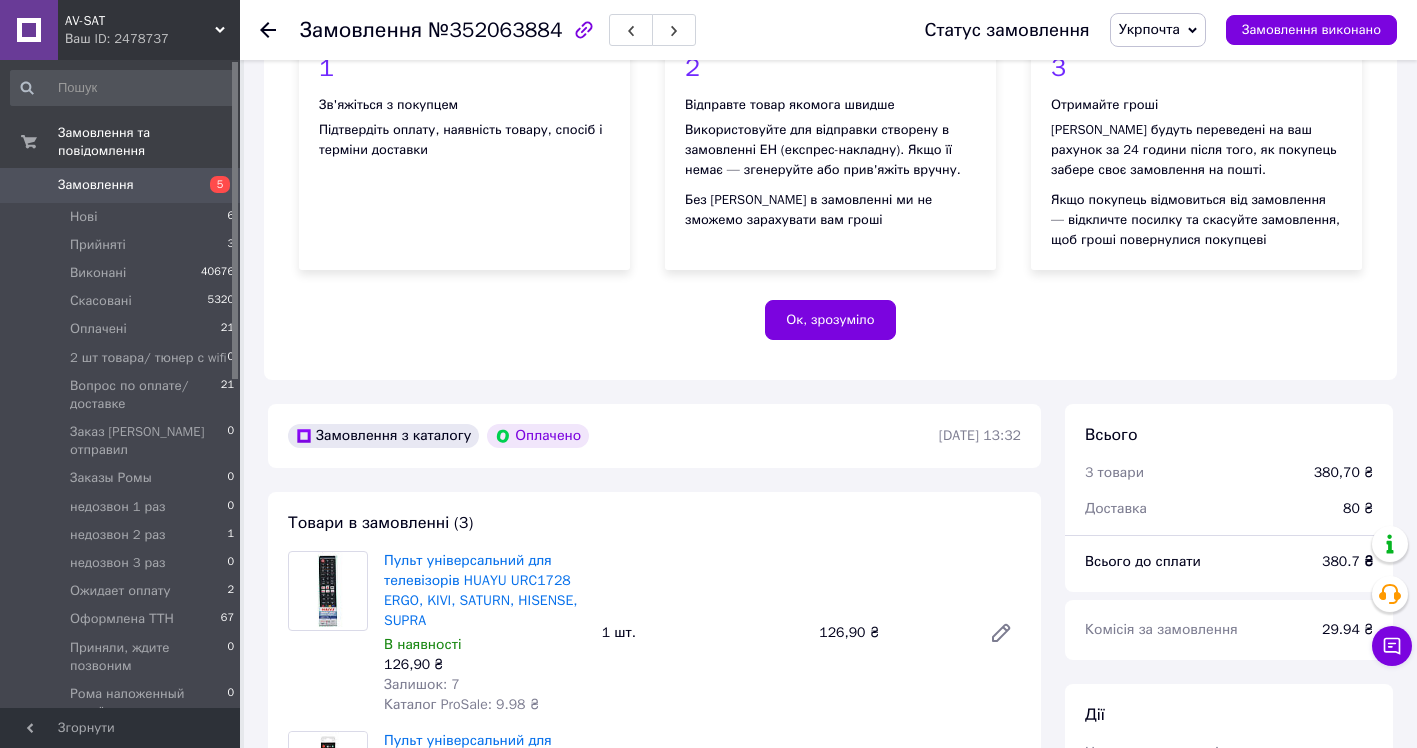 click 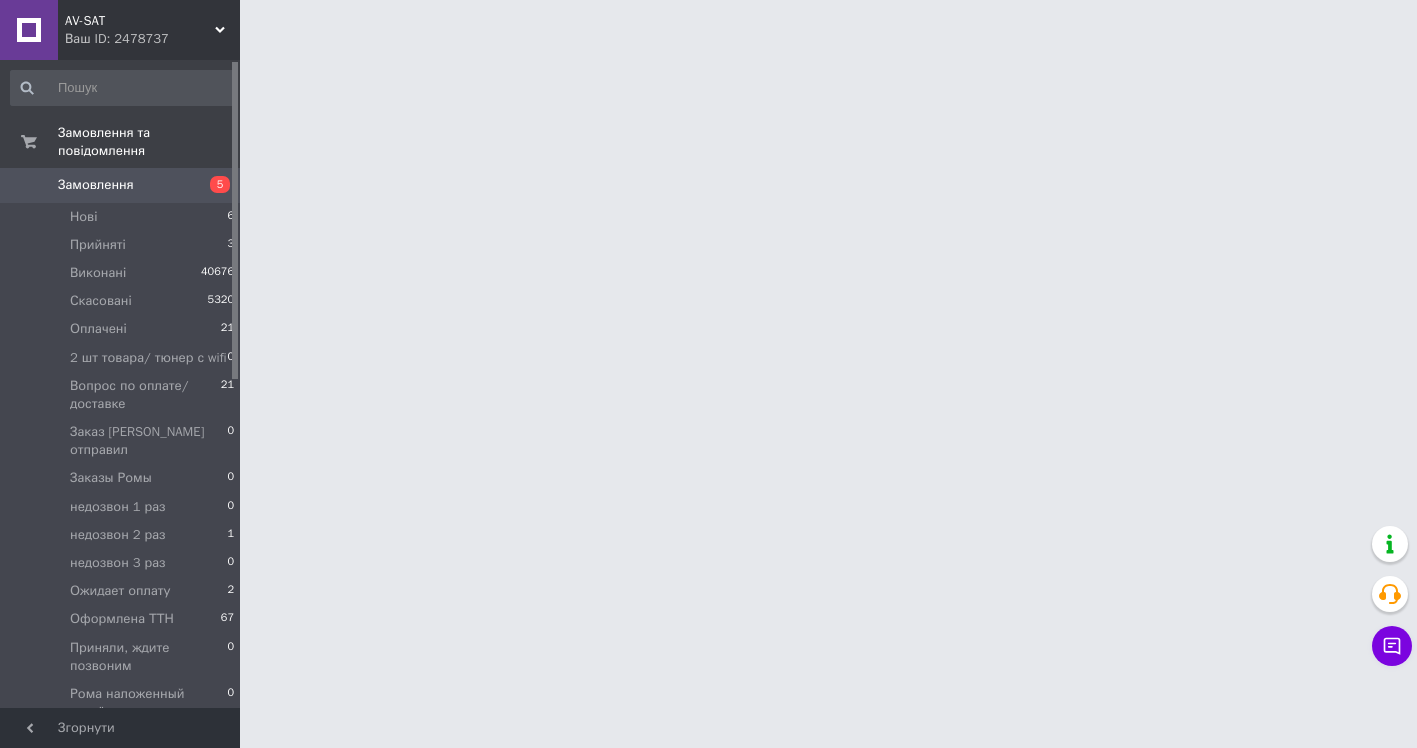 scroll, scrollTop: 0, scrollLeft: 0, axis: both 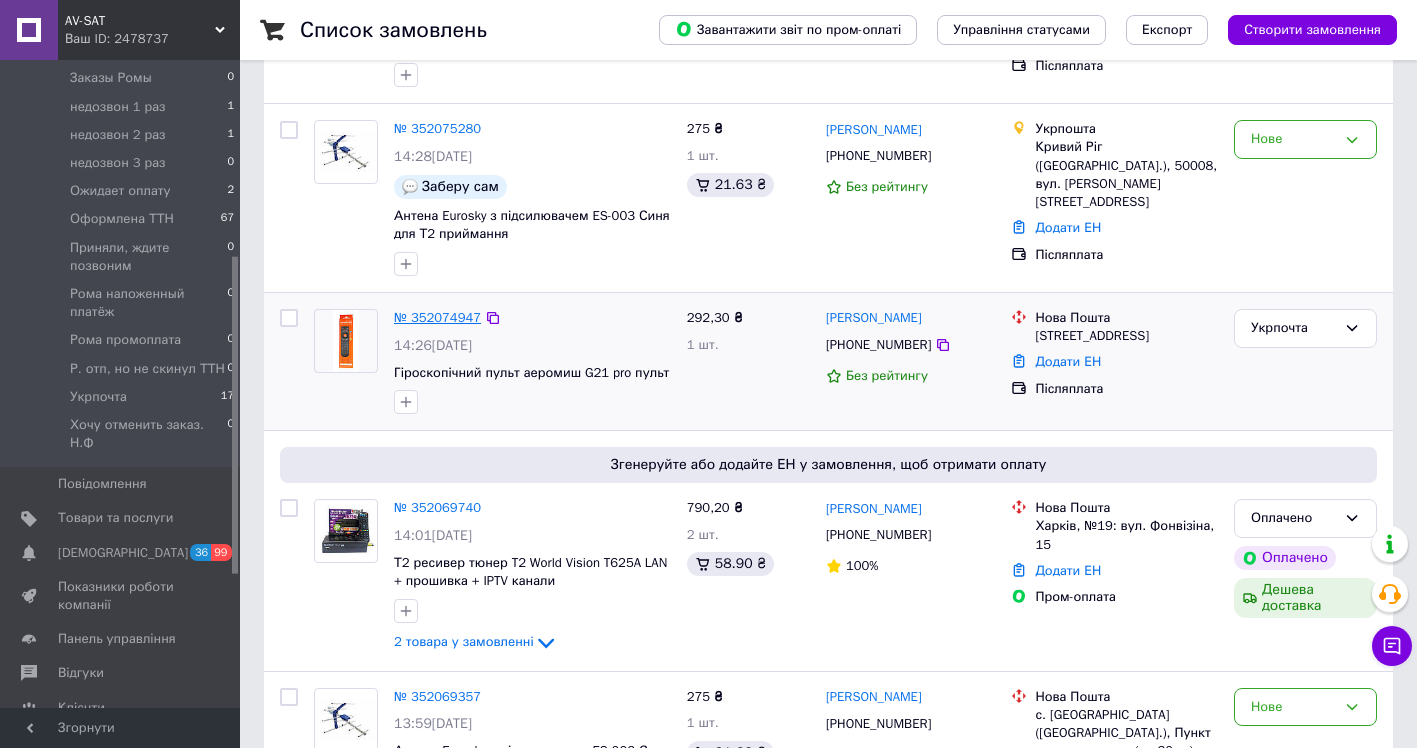 click on "№ 352074947" at bounding box center [437, 317] 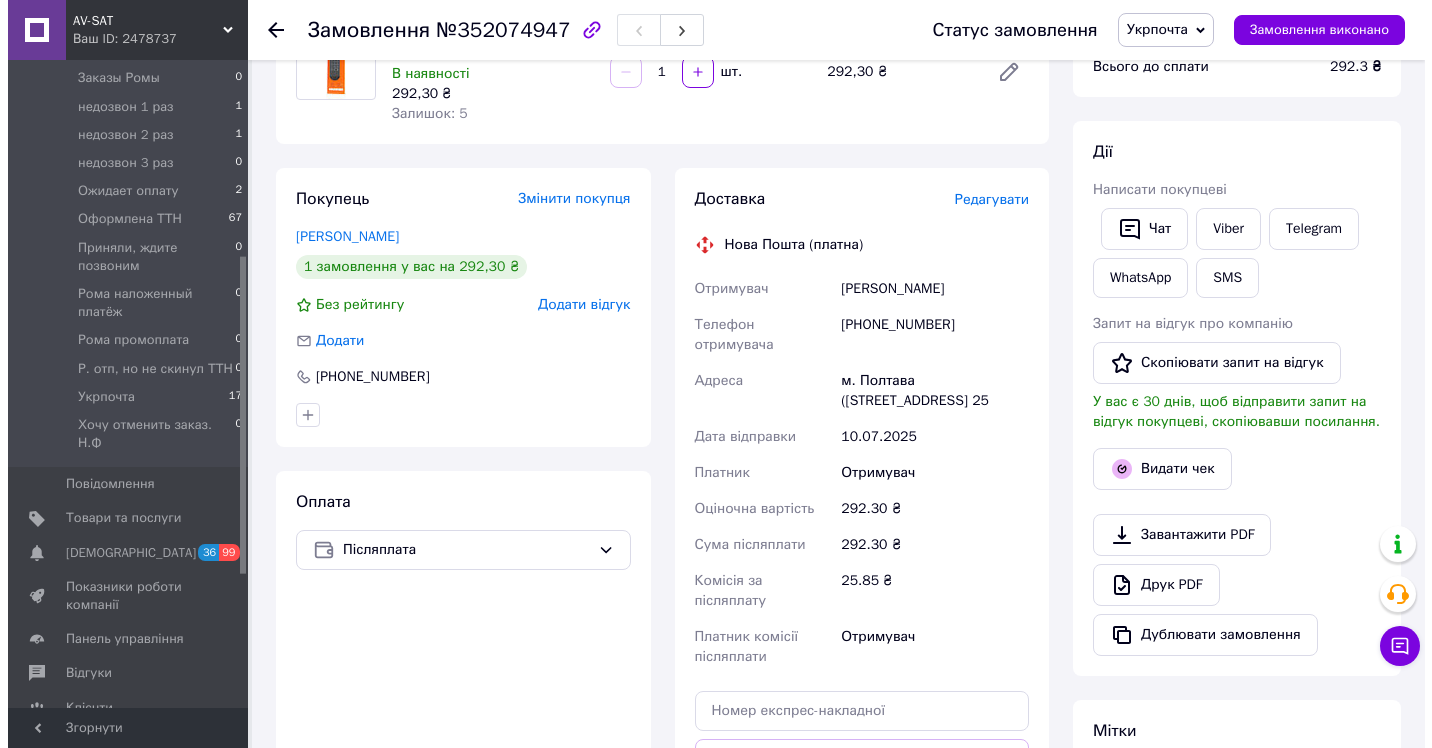 scroll, scrollTop: 100, scrollLeft: 0, axis: vertical 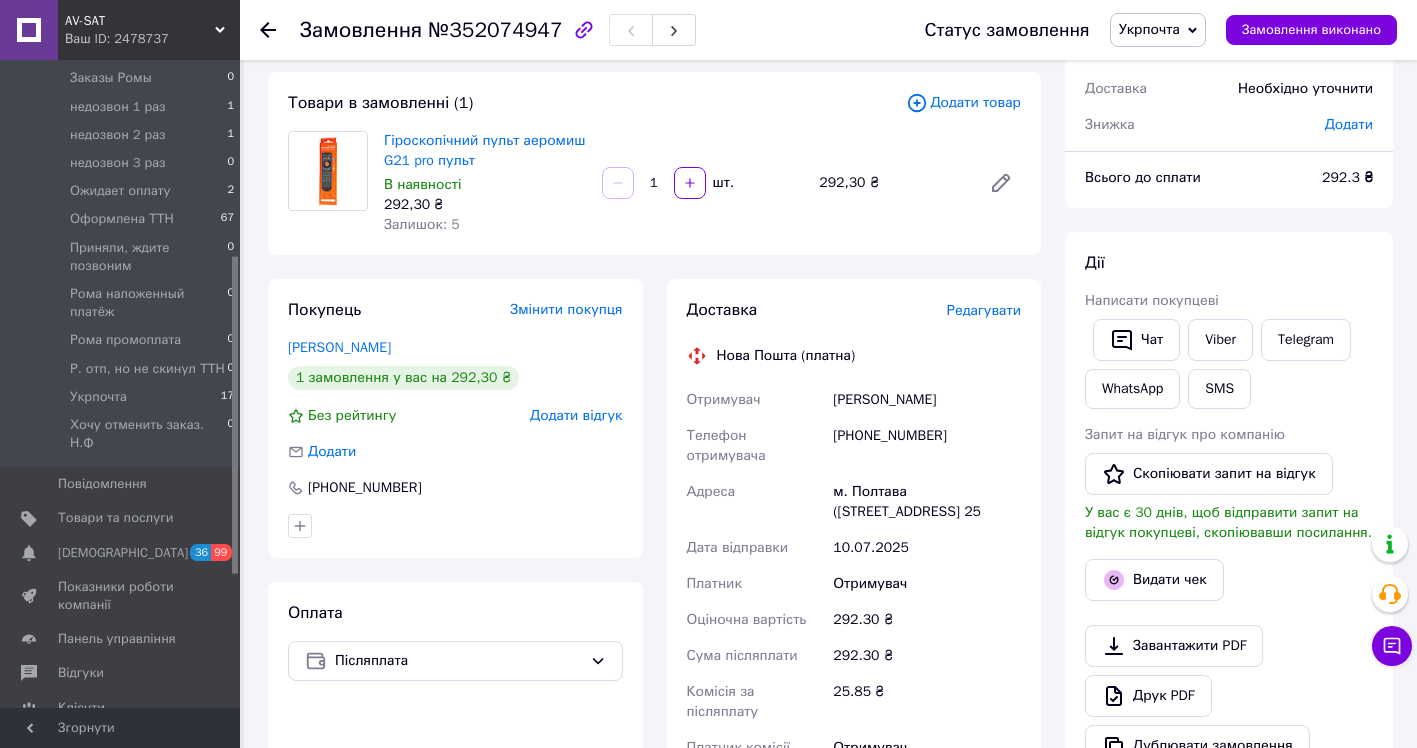 click on "Редагувати" at bounding box center [984, 310] 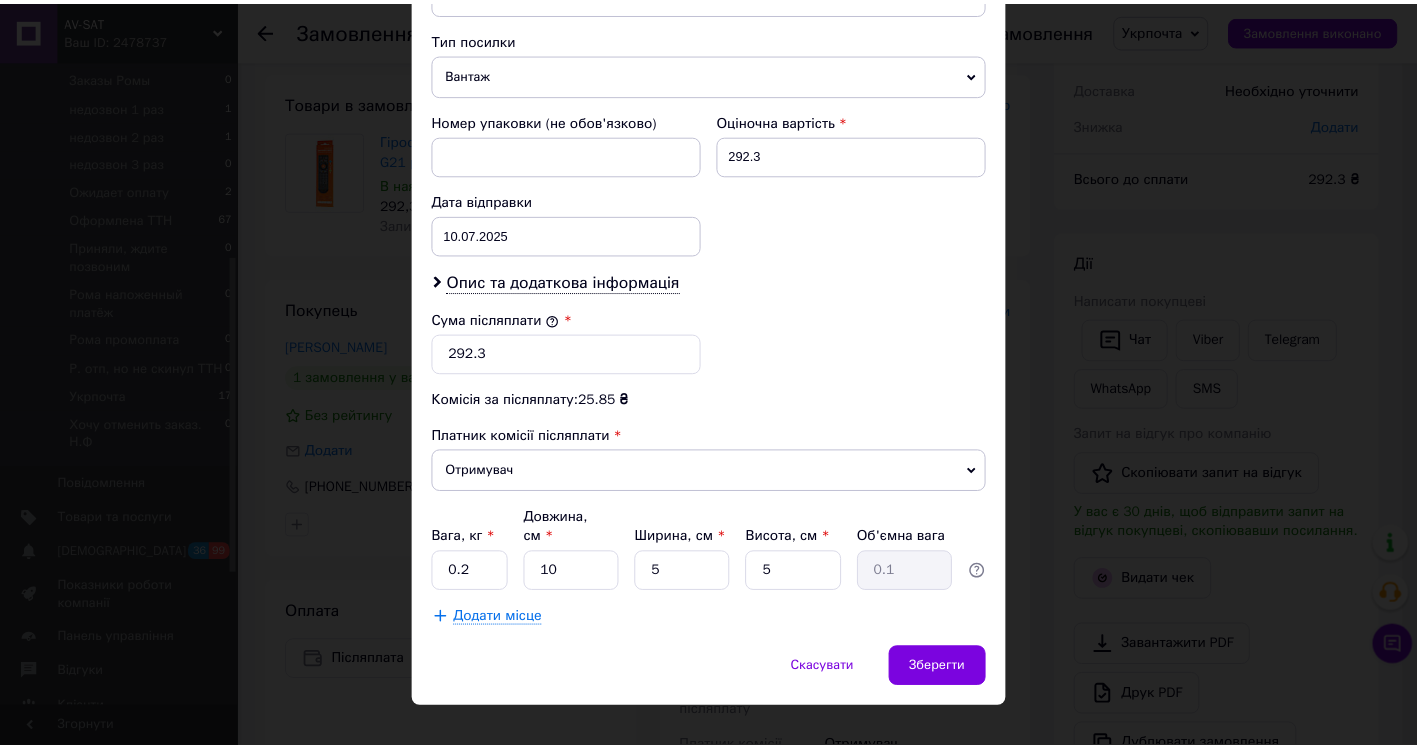 scroll, scrollTop: 858, scrollLeft: 0, axis: vertical 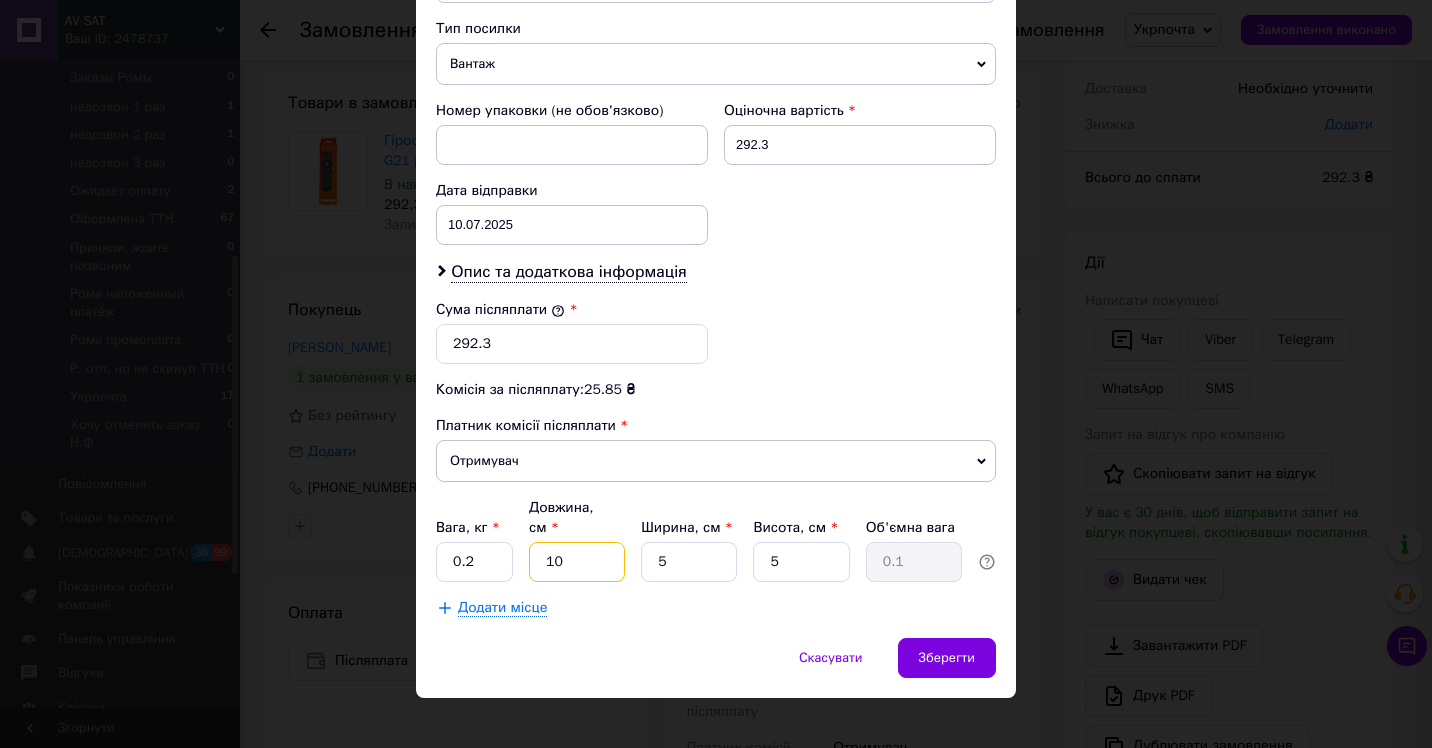 click on "10" at bounding box center (577, 562) 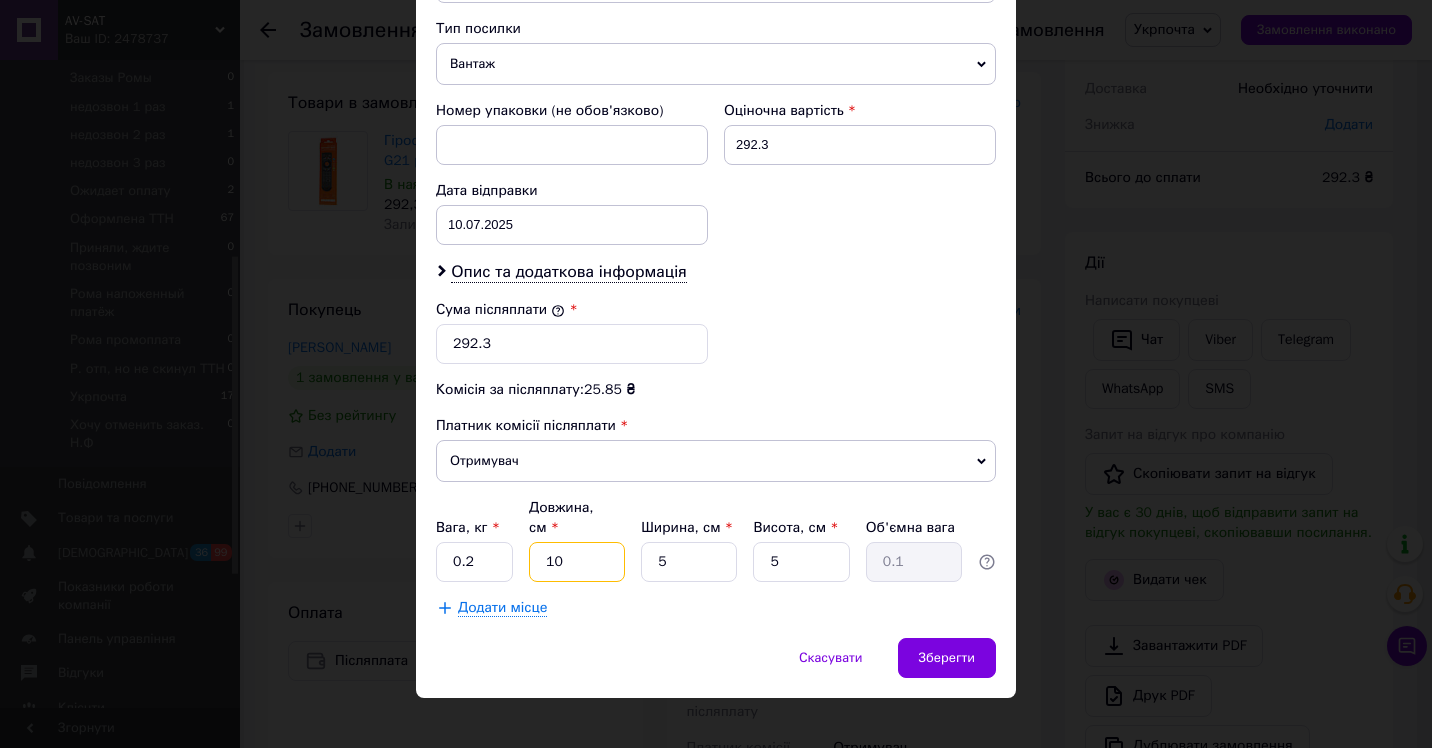 type on "1" 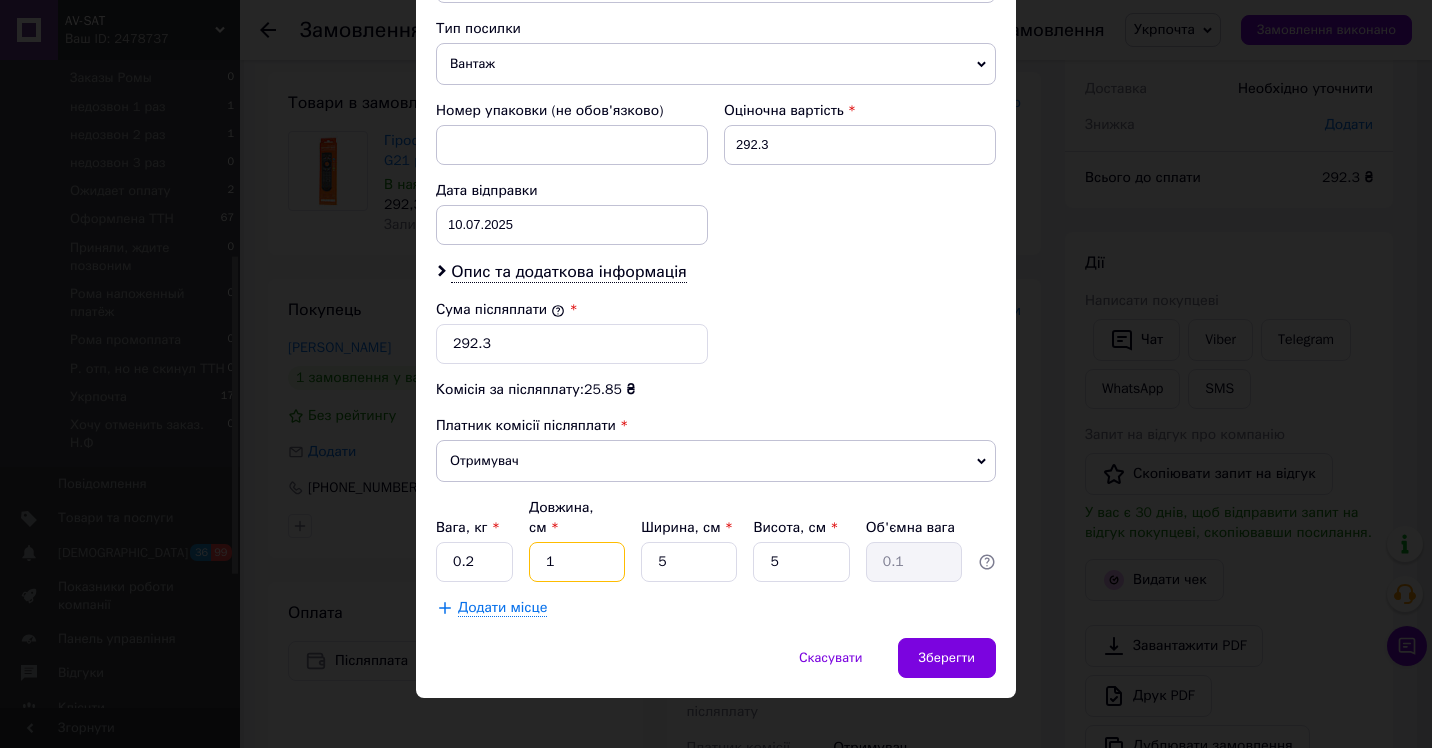 type 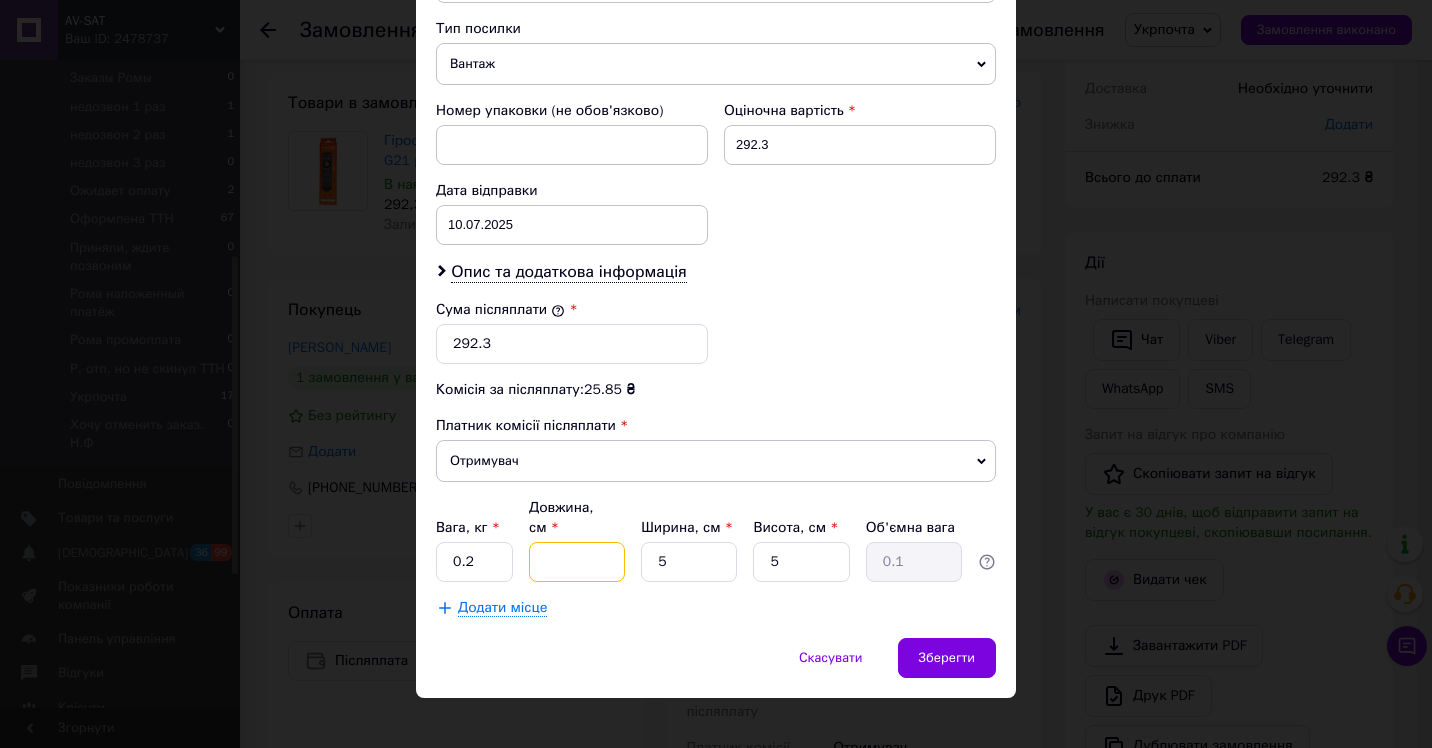type 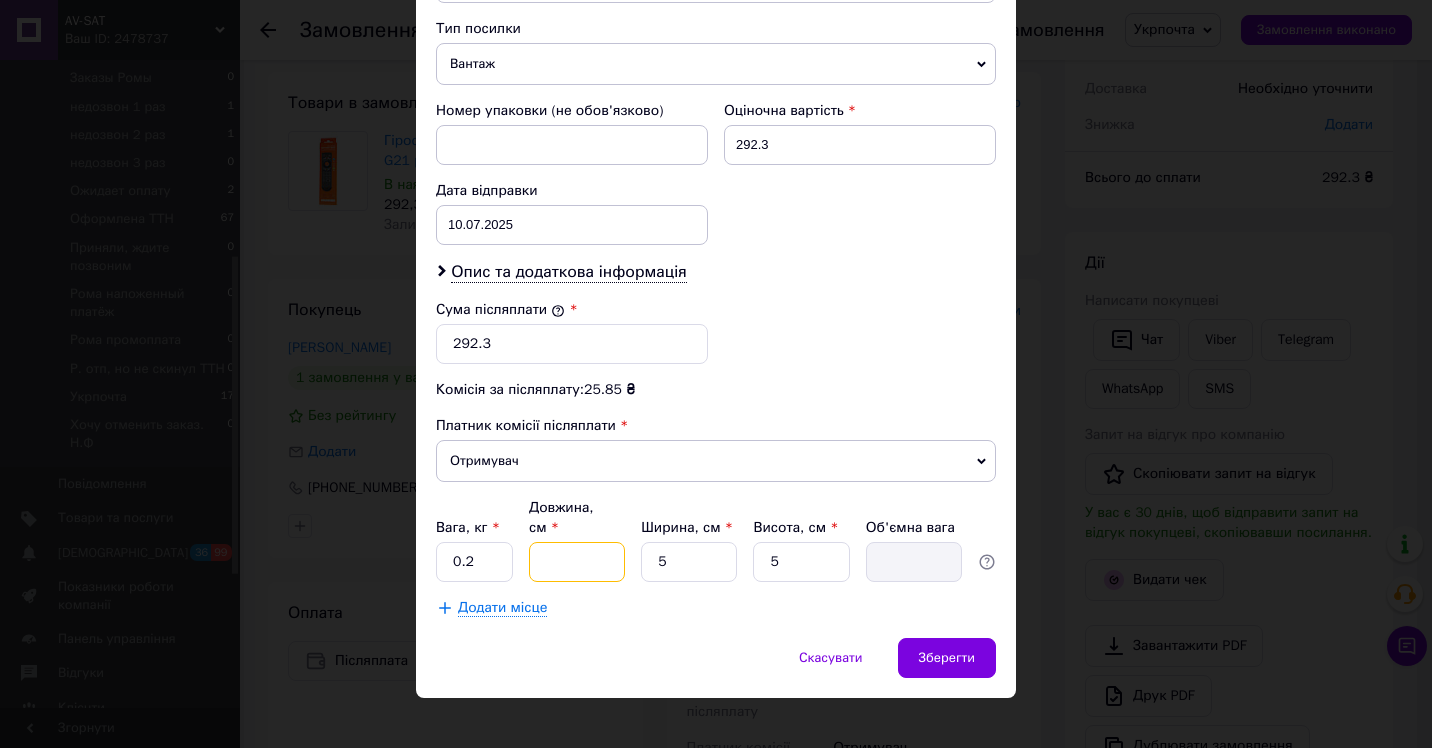 type on "2" 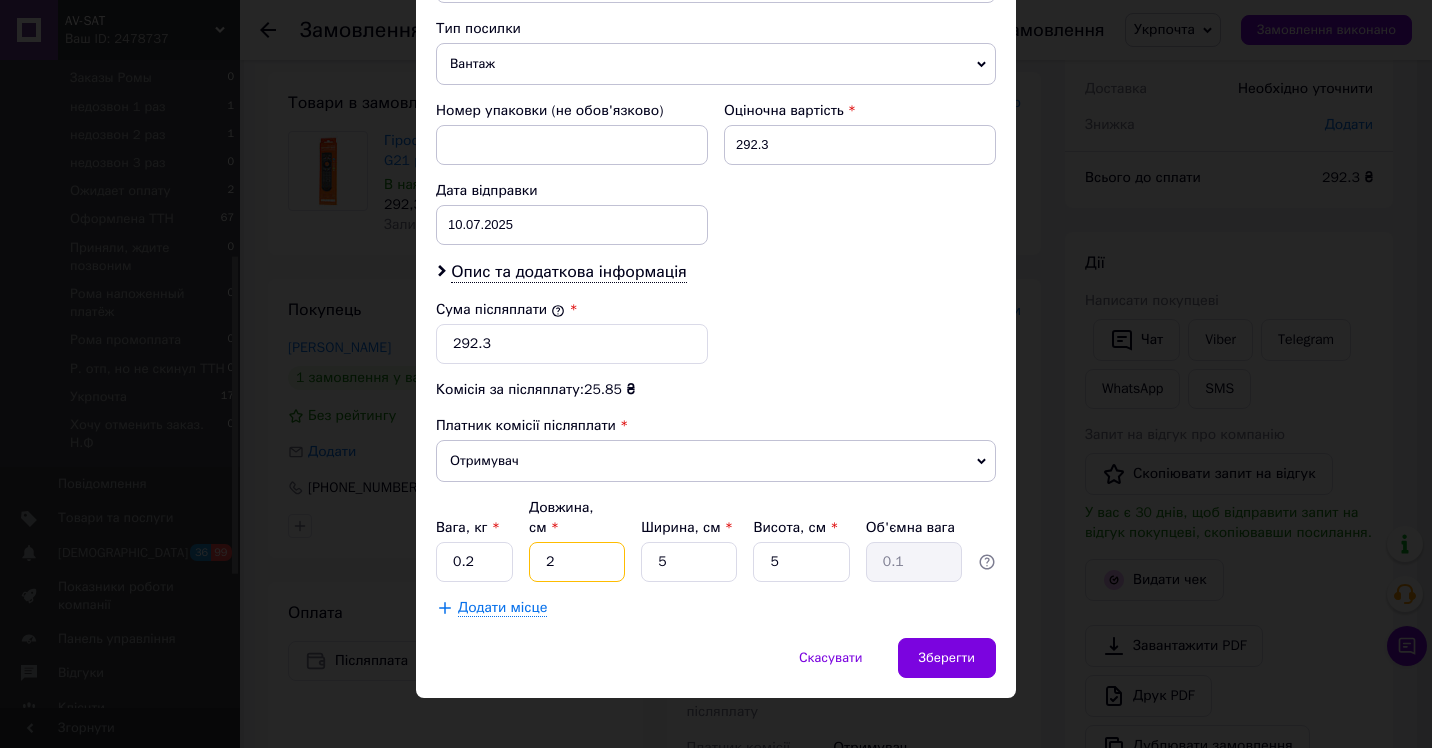 type on "20" 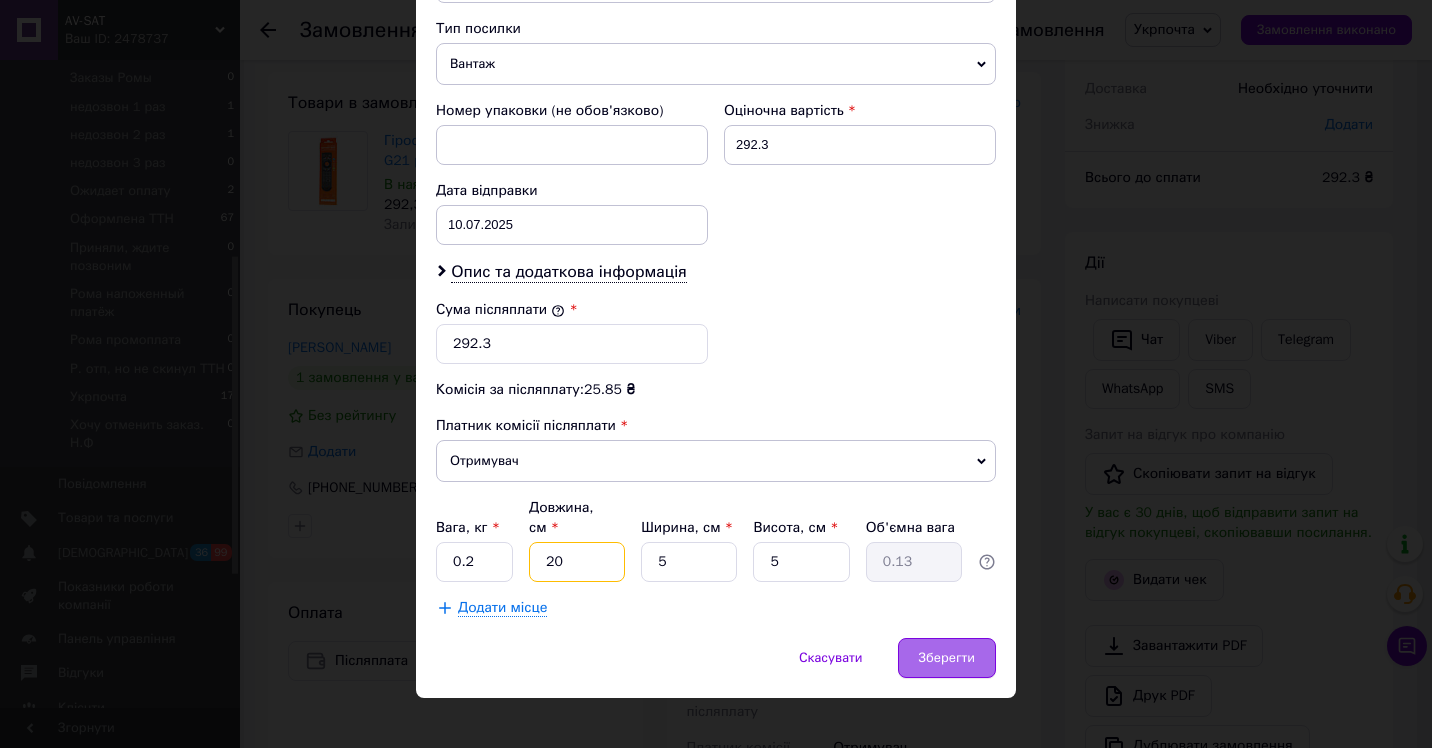type on "20" 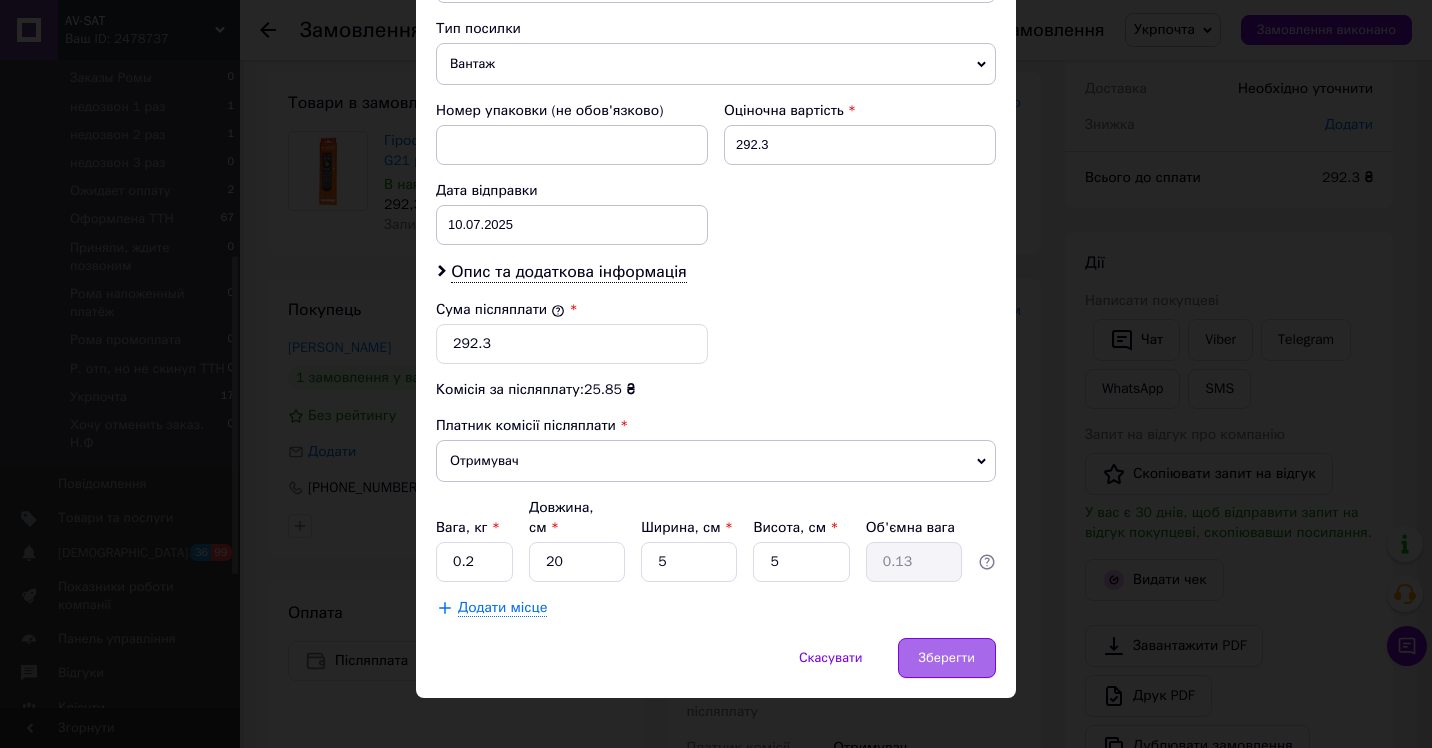 click on "Зберегти" at bounding box center [947, 658] 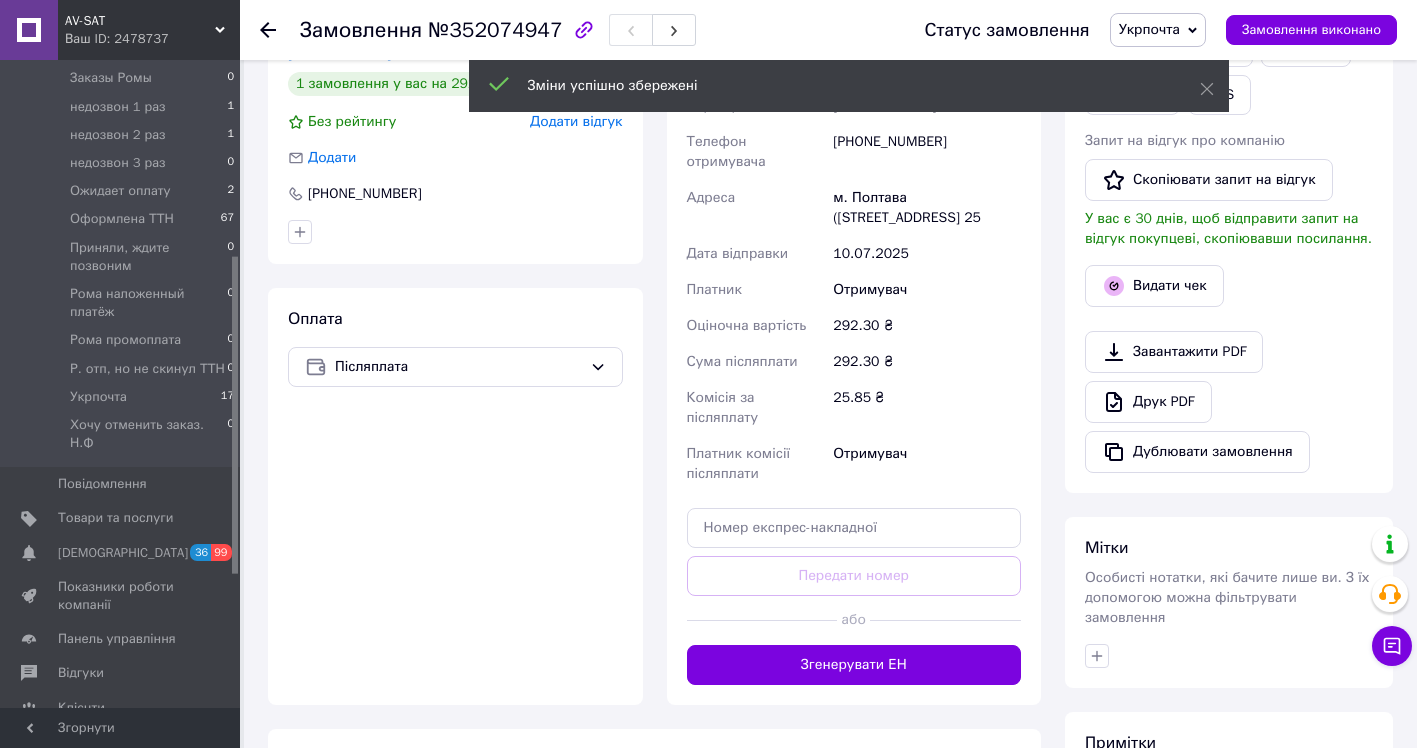 scroll, scrollTop: 400, scrollLeft: 0, axis: vertical 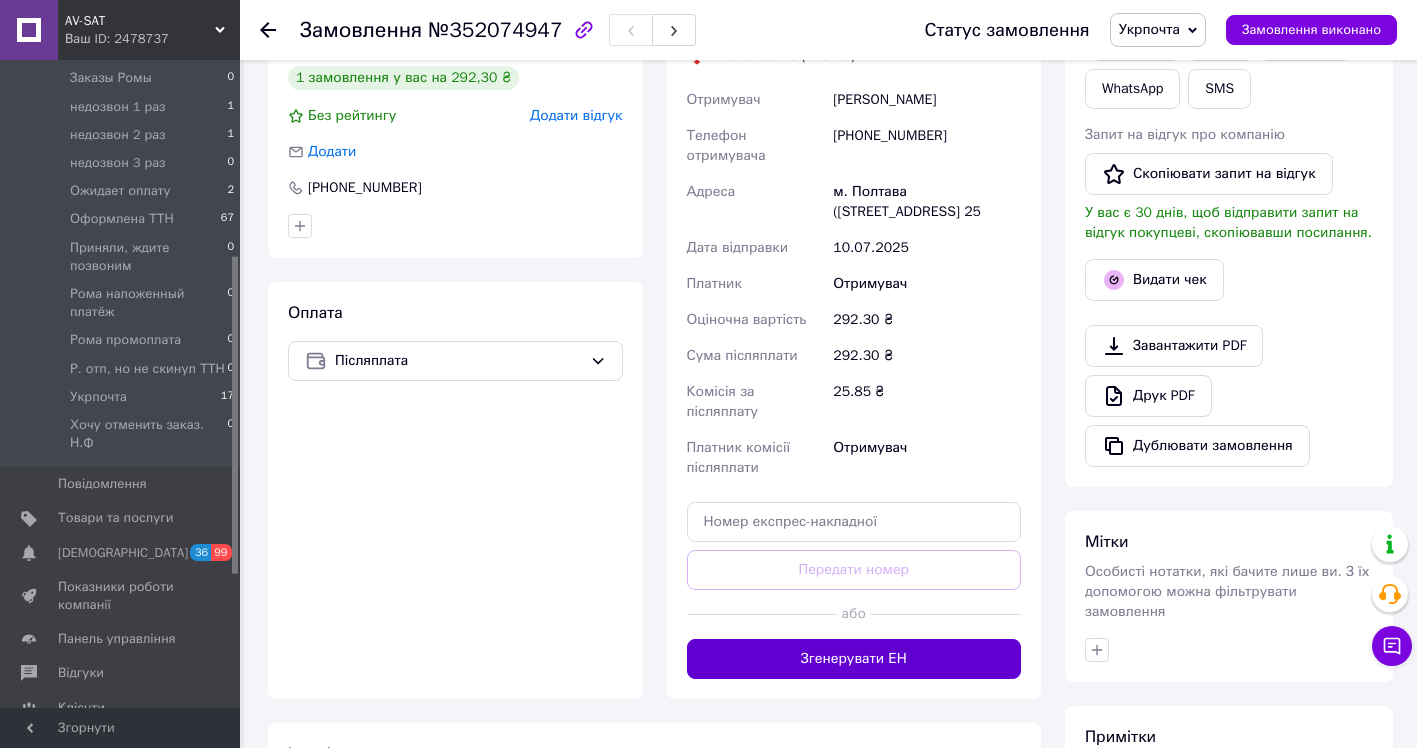 click on "Згенерувати ЕН" at bounding box center (854, 659) 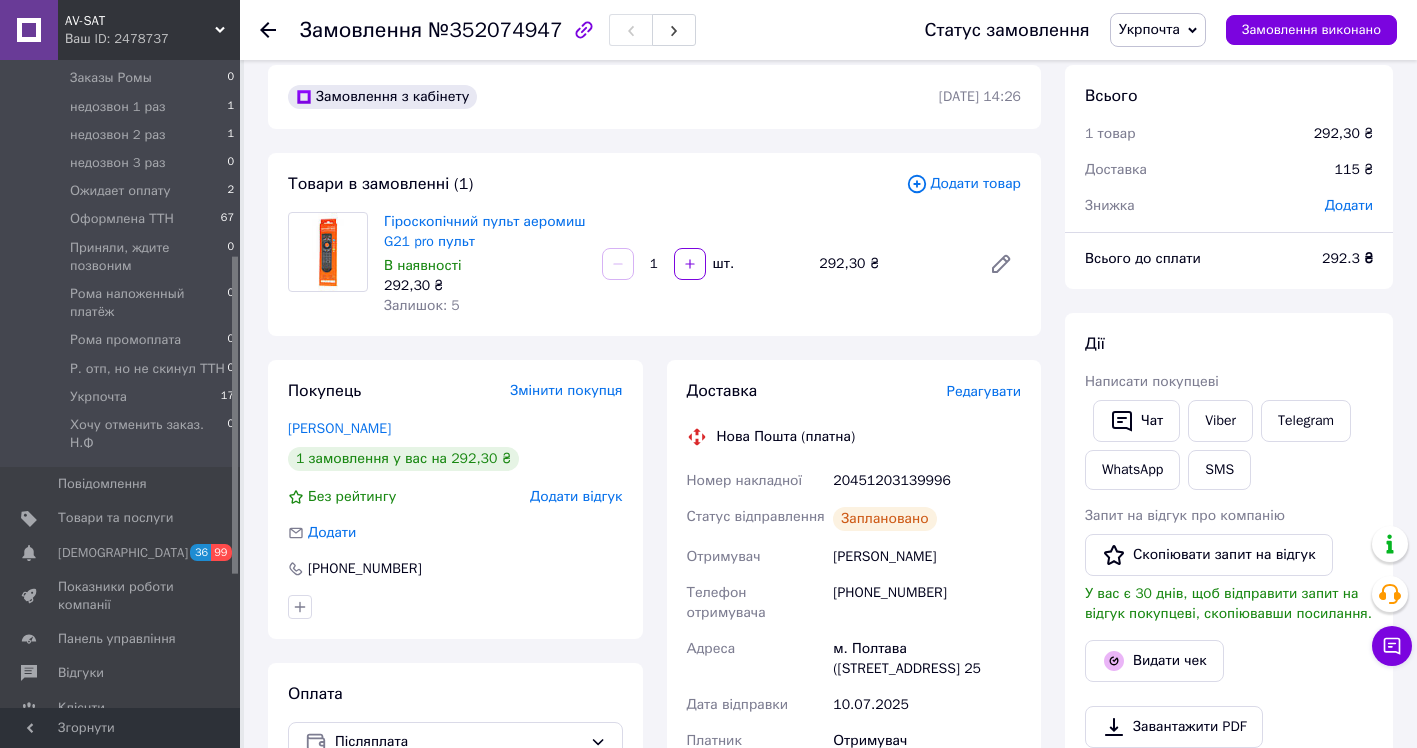 scroll, scrollTop: 0, scrollLeft: 0, axis: both 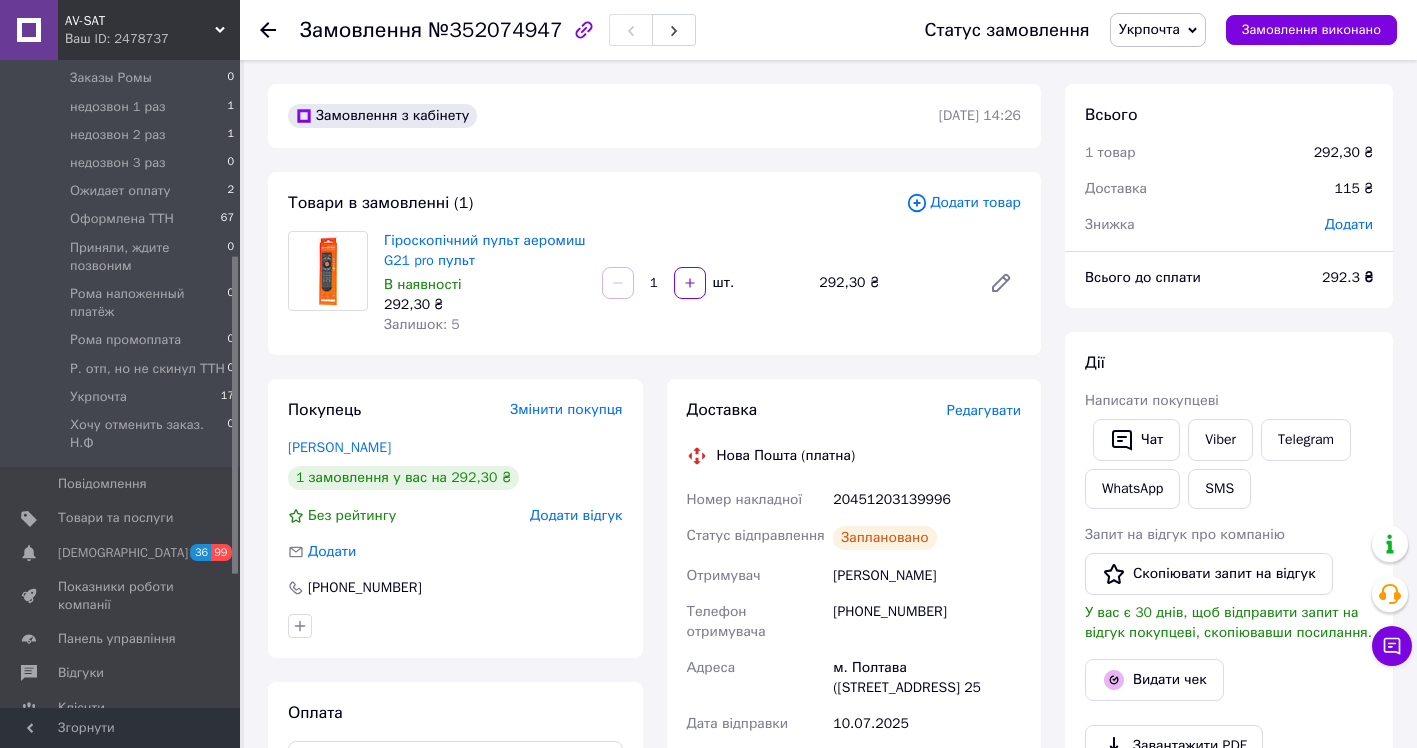 click 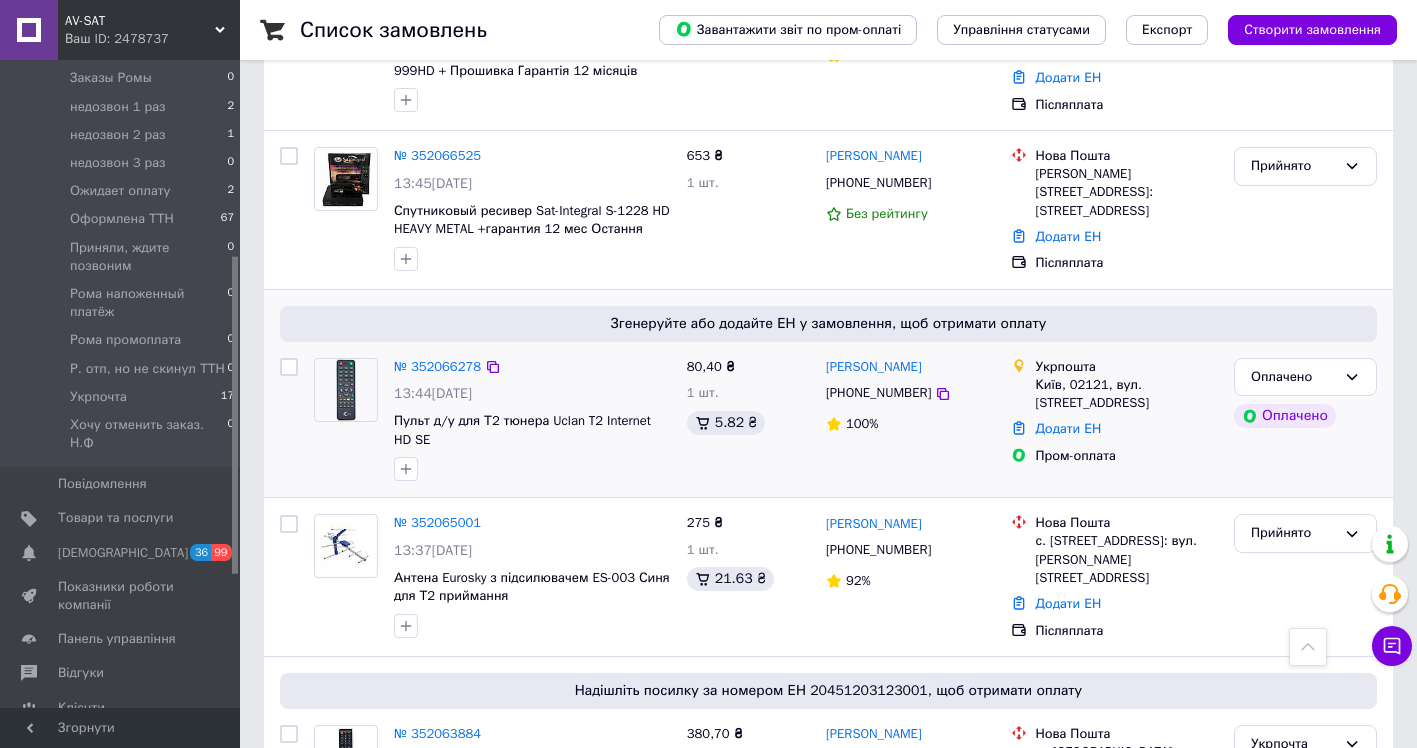 scroll, scrollTop: 1400, scrollLeft: 0, axis: vertical 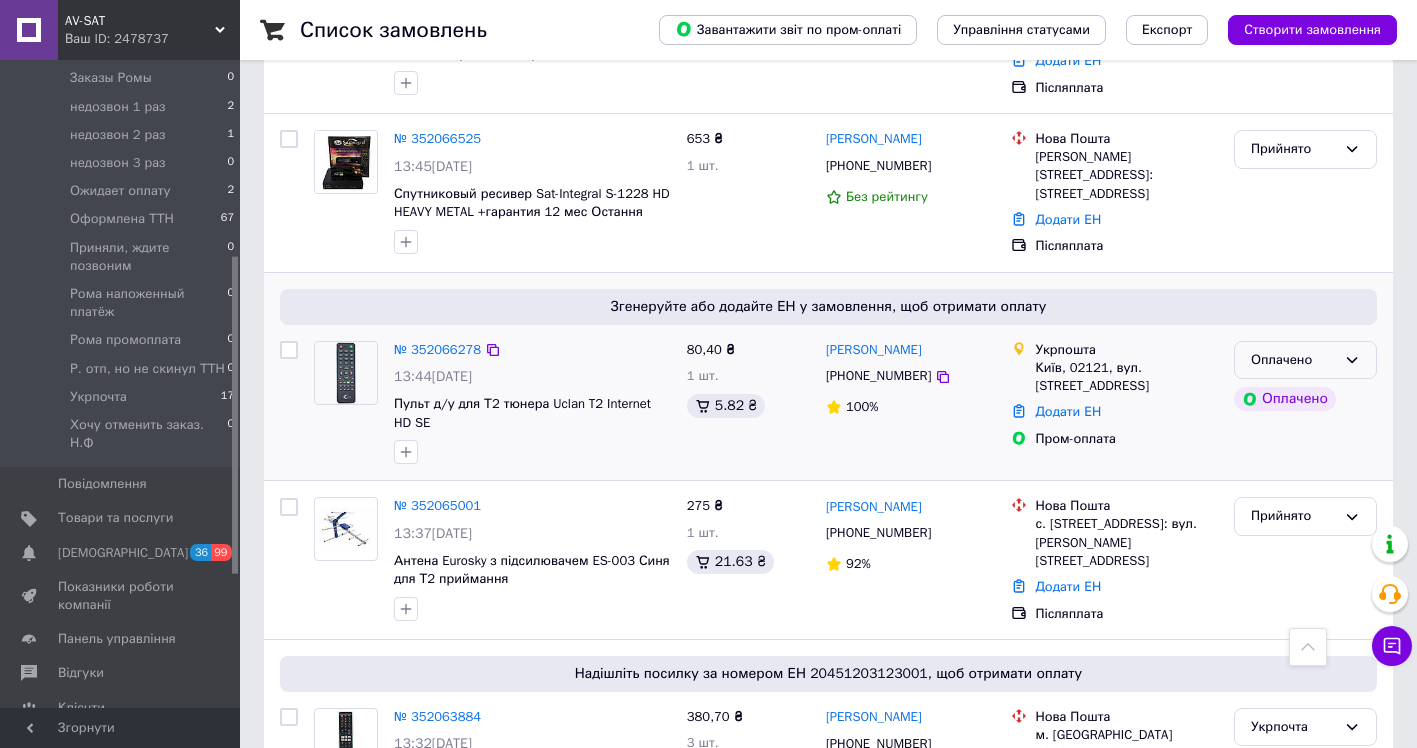 click 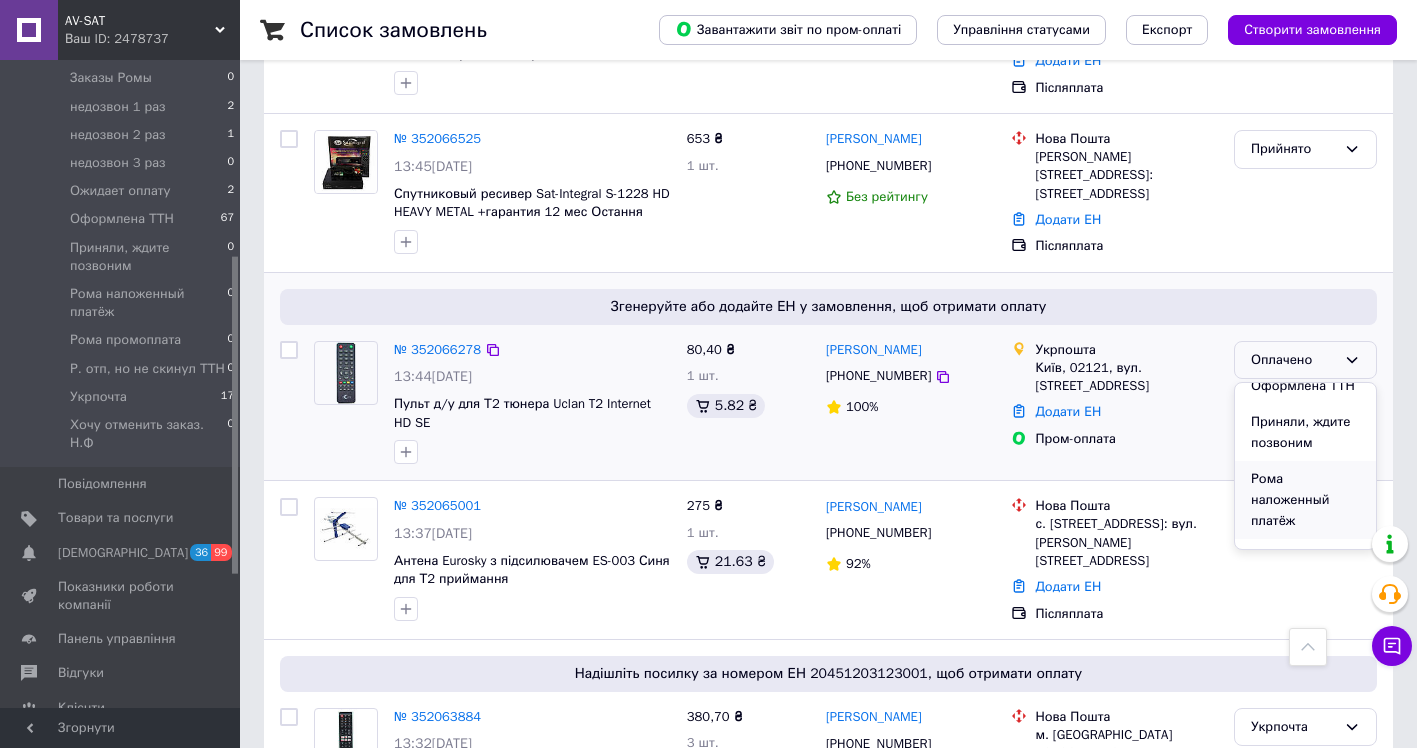 scroll, scrollTop: 678, scrollLeft: 0, axis: vertical 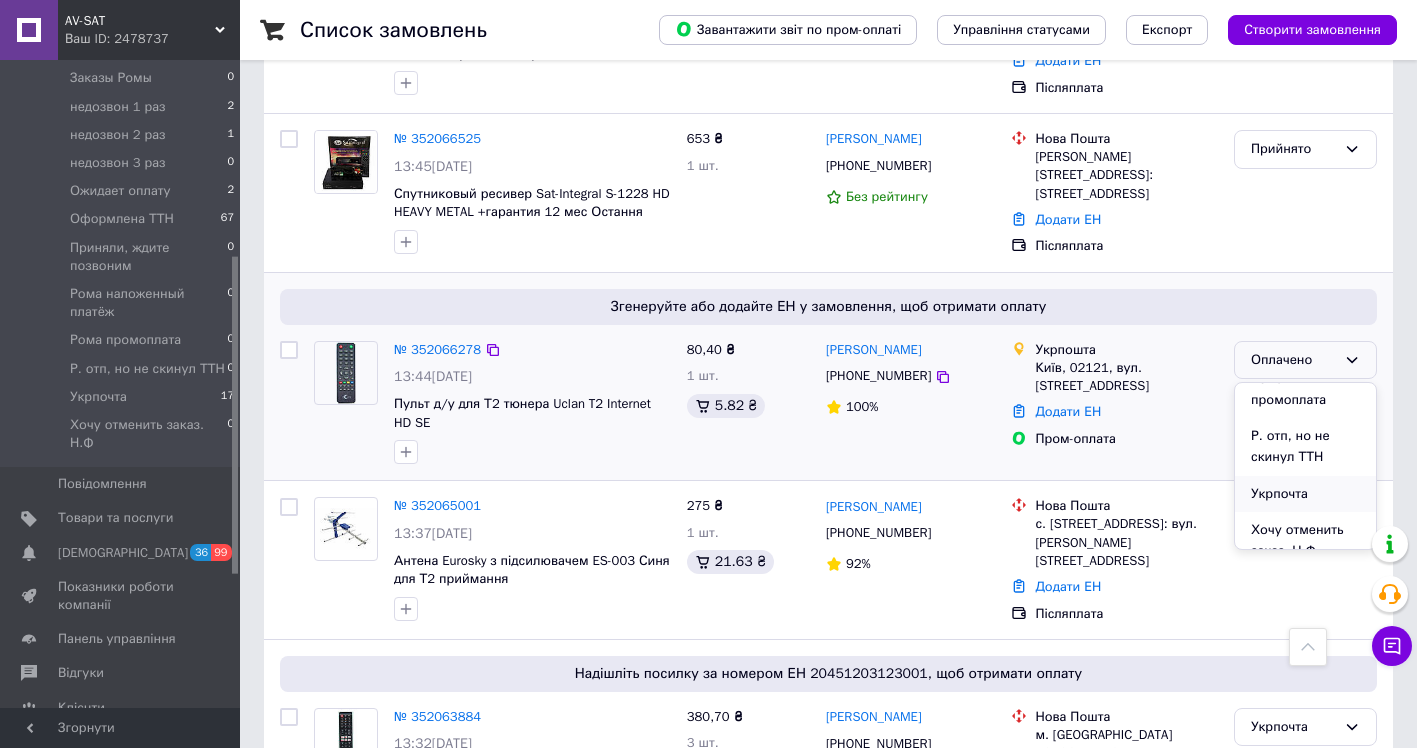 click on "Укрпочта" at bounding box center (1305, 494) 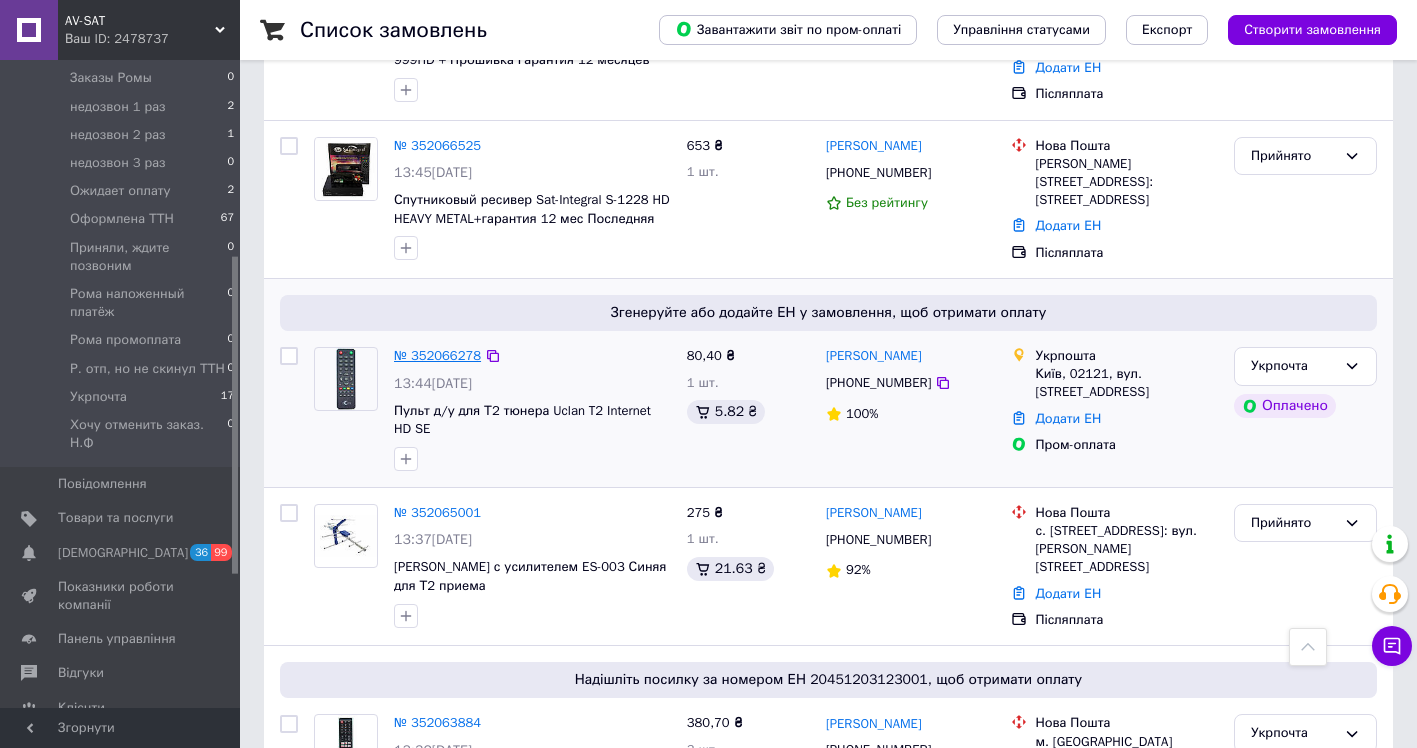 click on "№ 352066278" at bounding box center (437, 355) 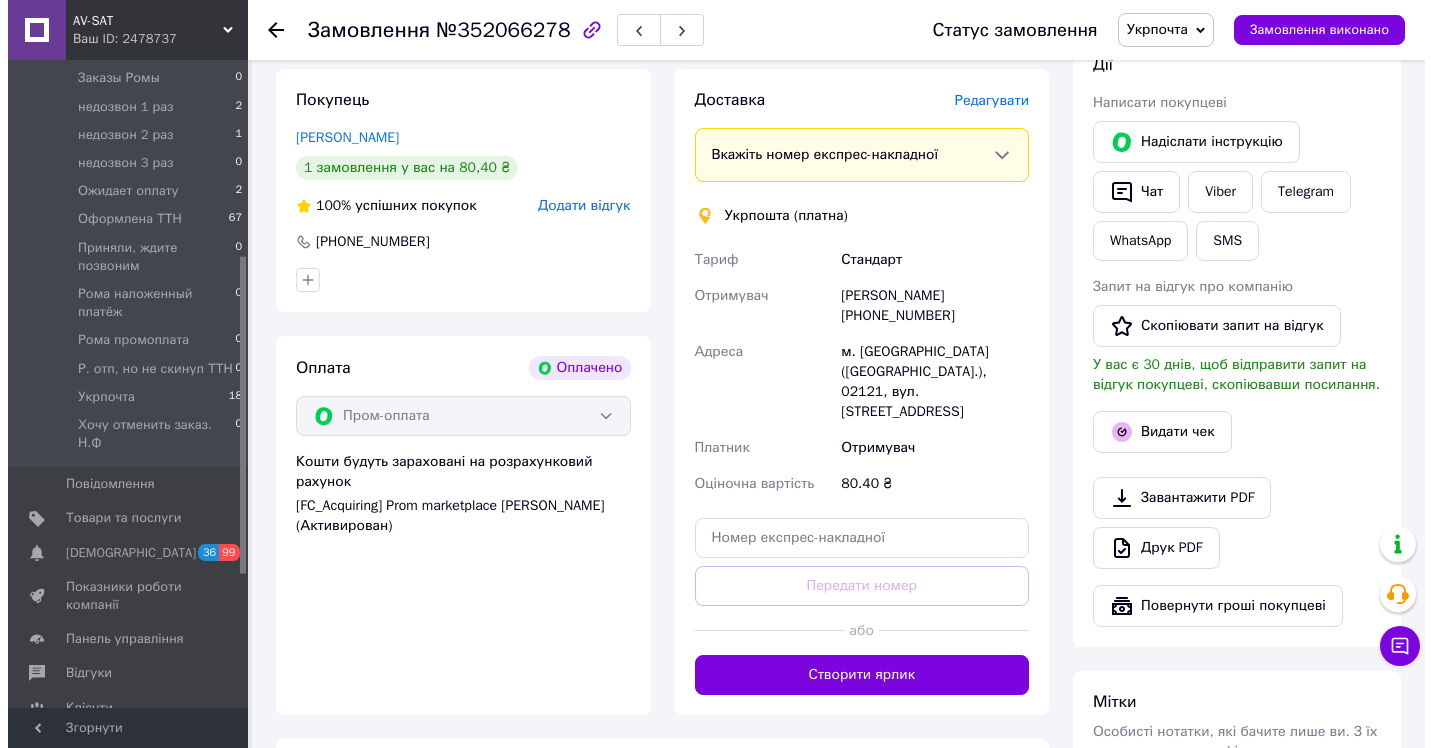 scroll, scrollTop: 874, scrollLeft: 0, axis: vertical 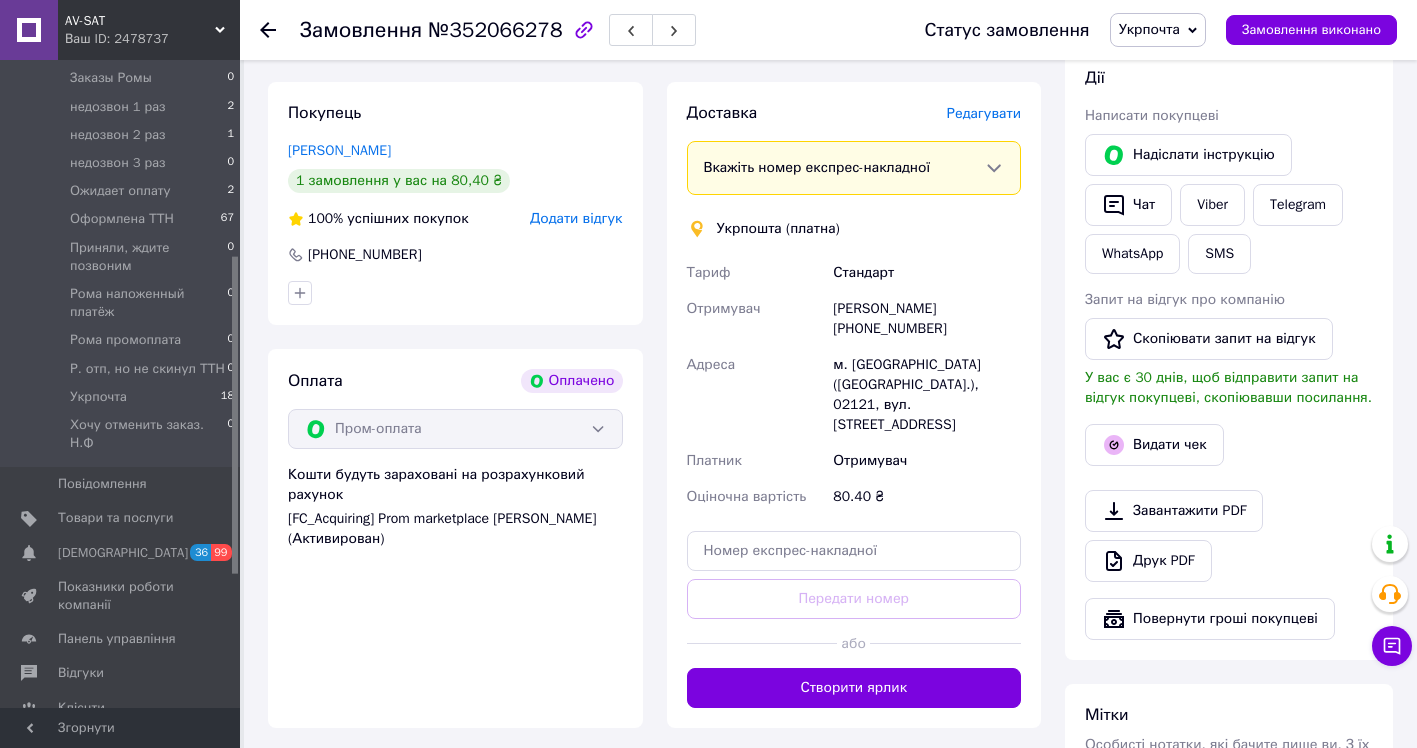 click on "Редагувати" at bounding box center [984, 113] 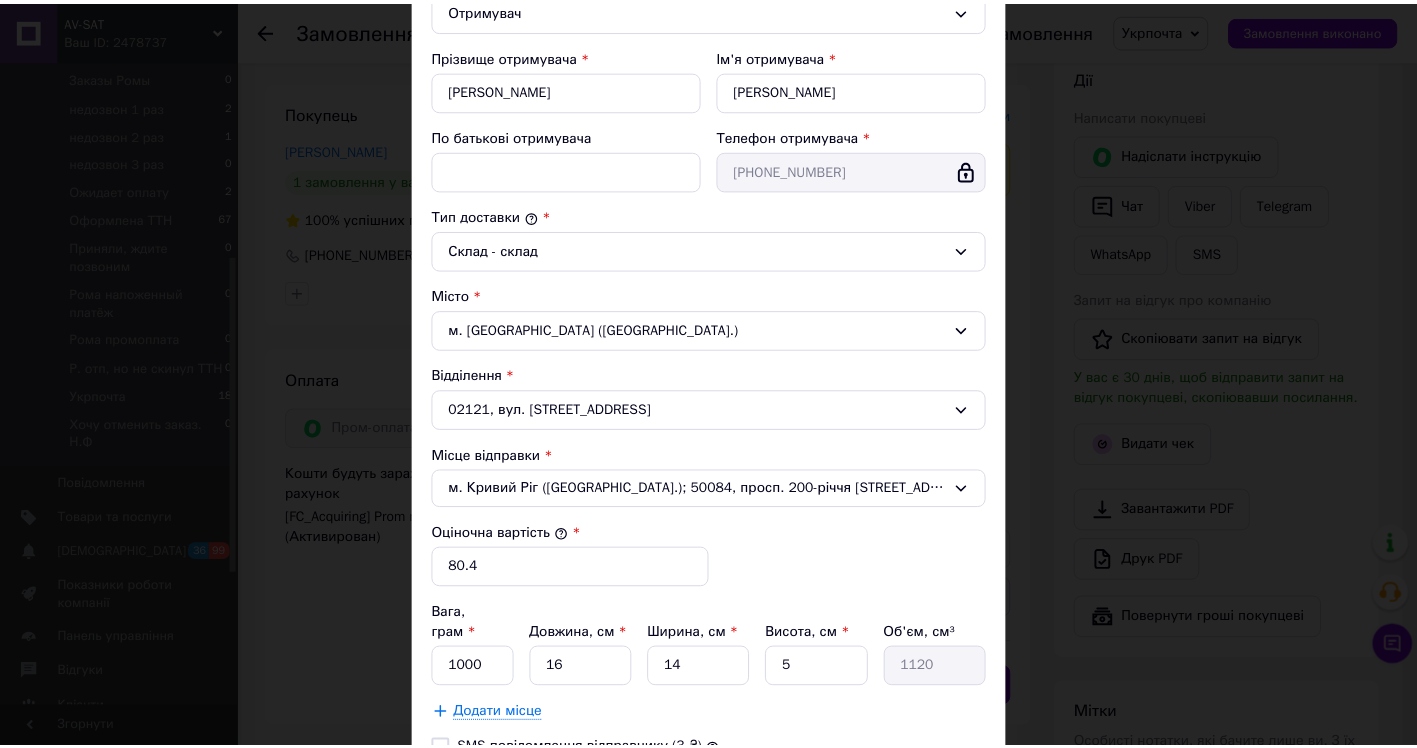 scroll, scrollTop: 500, scrollLeft: 0, axis: vertical 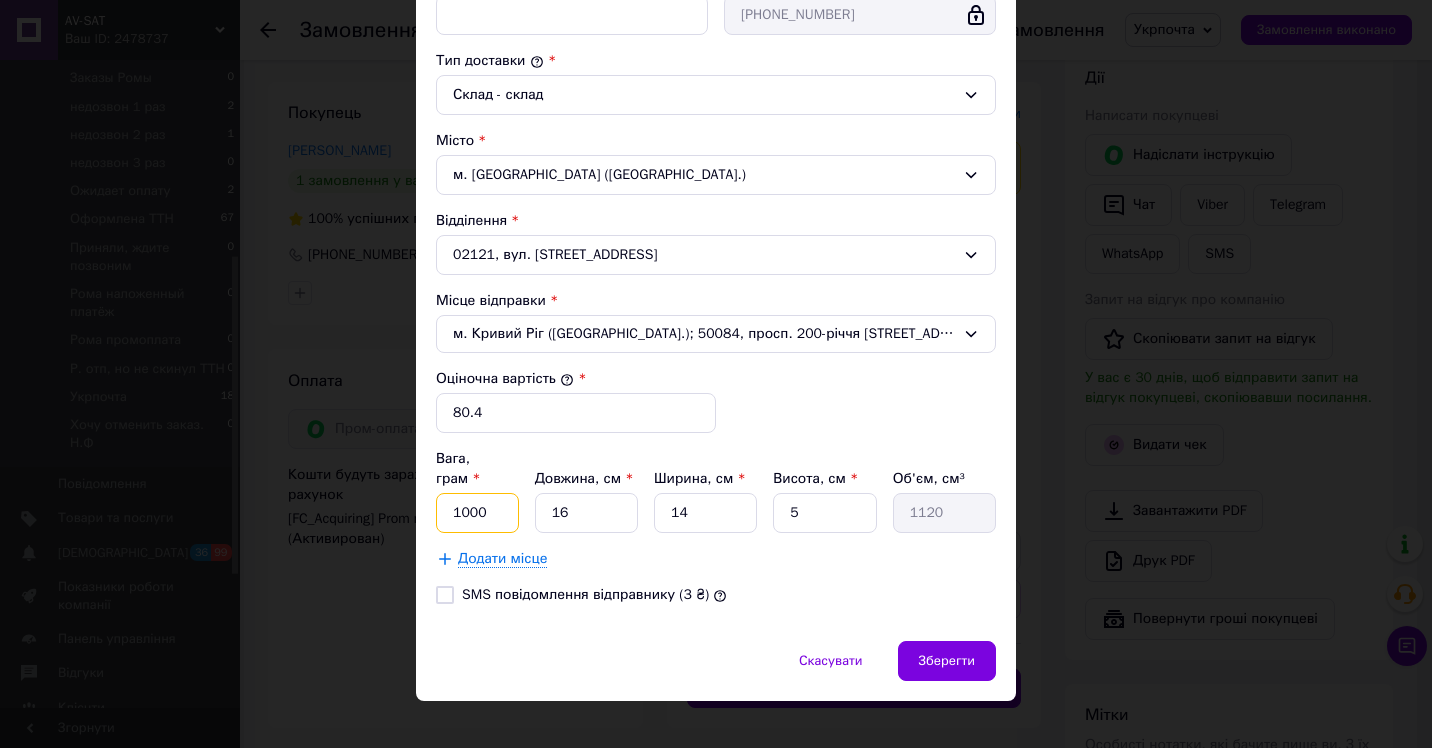 click on "1000" at bounding box center (477, 513) 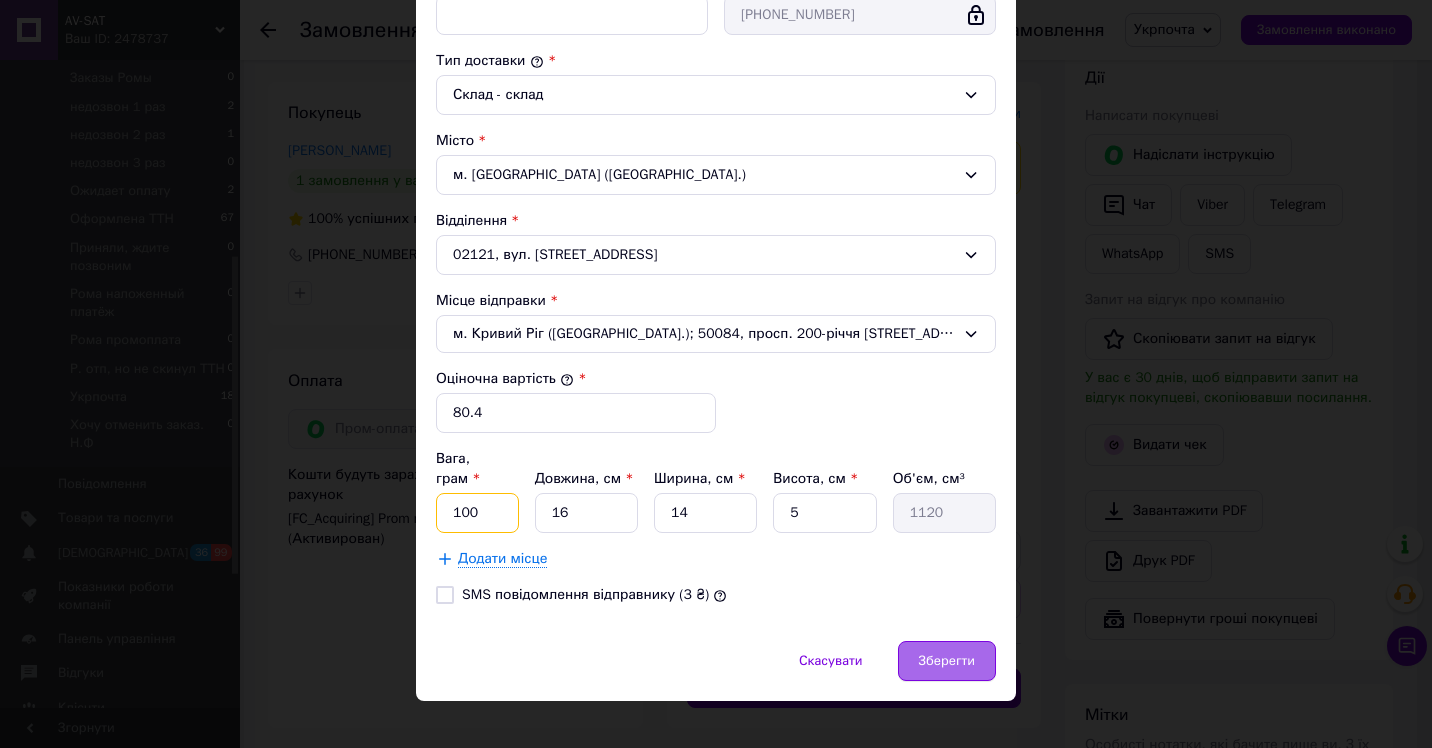 type on "100" 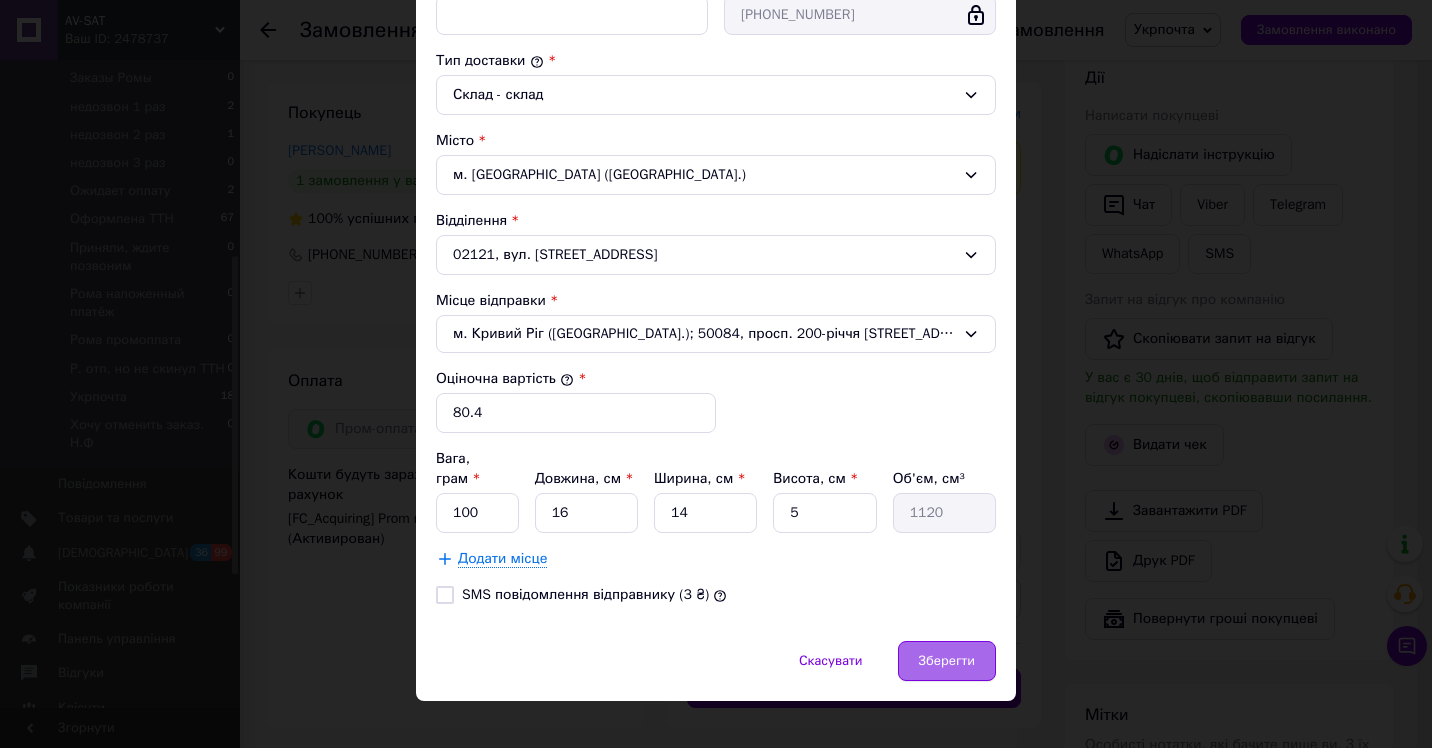 click on "Зберегти" at bounding box center [947, 661] 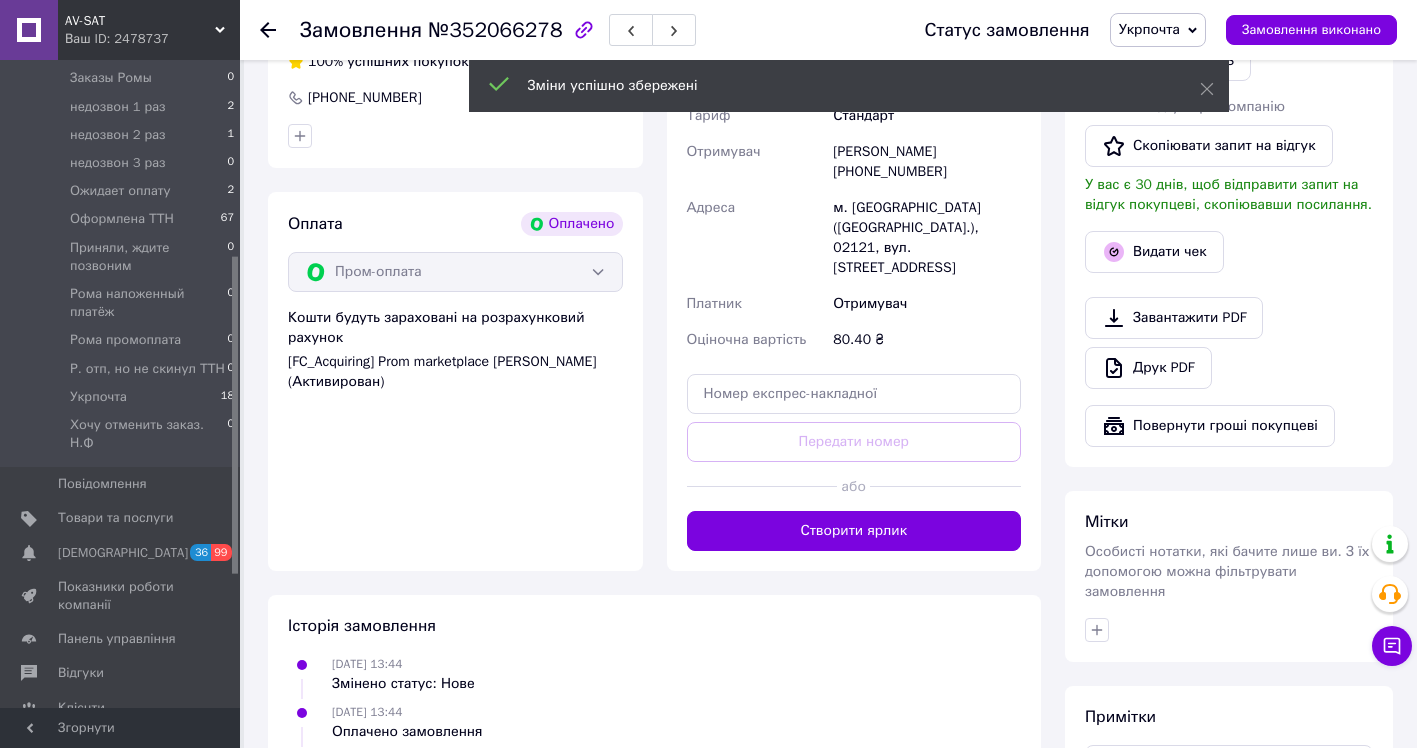 scroll, scrollTop: 1074, scrollLeft: 0, axis: vertical 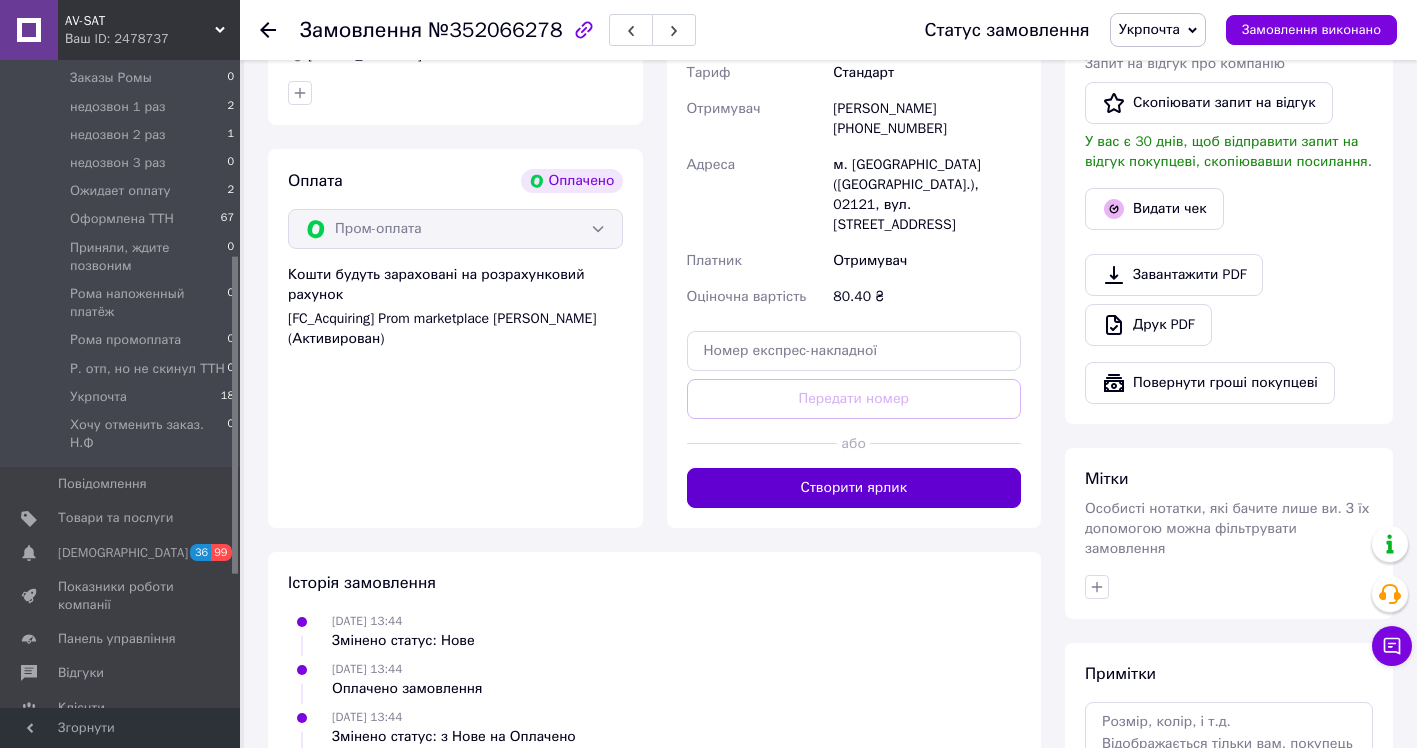click on "Створити ярлик" at bounding box center (854, 488) 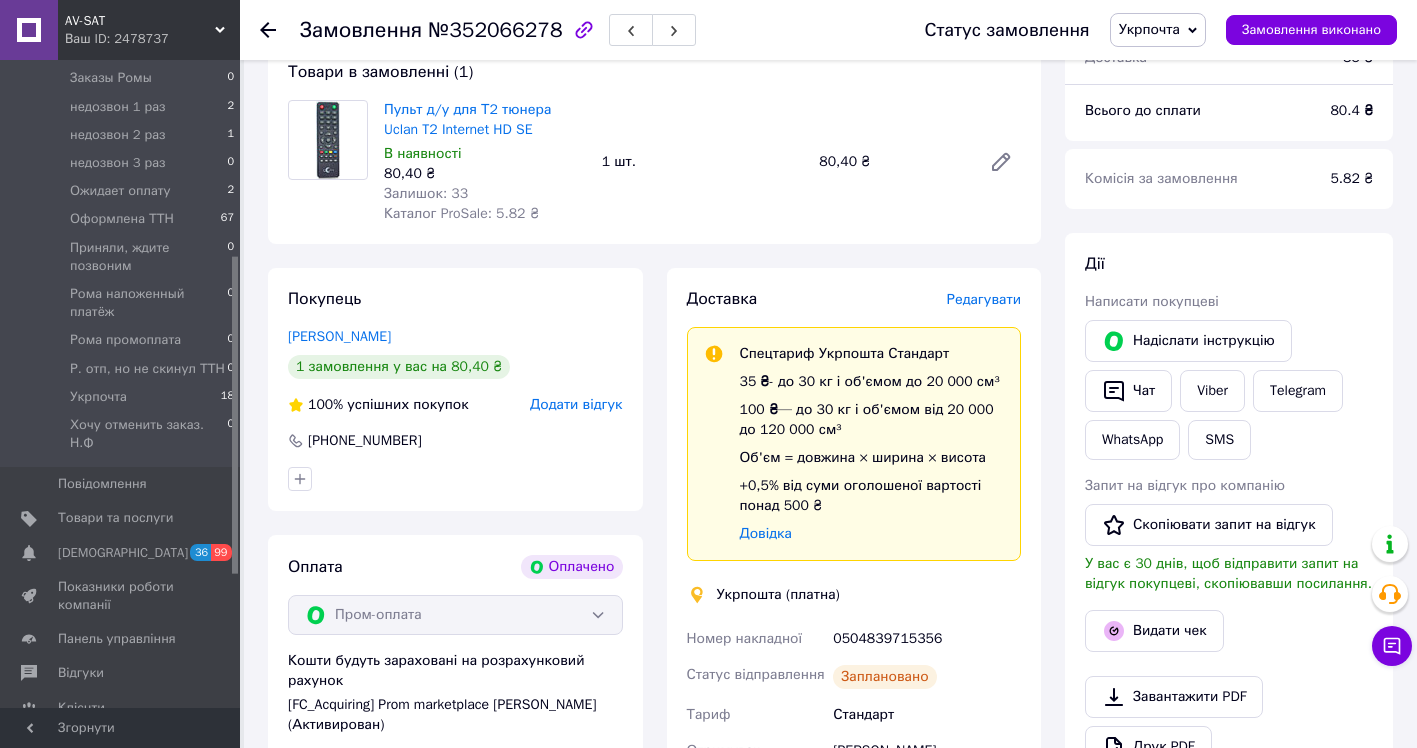 scroll, scrollTop: 674, scrollLeft: 0, axis: vertical 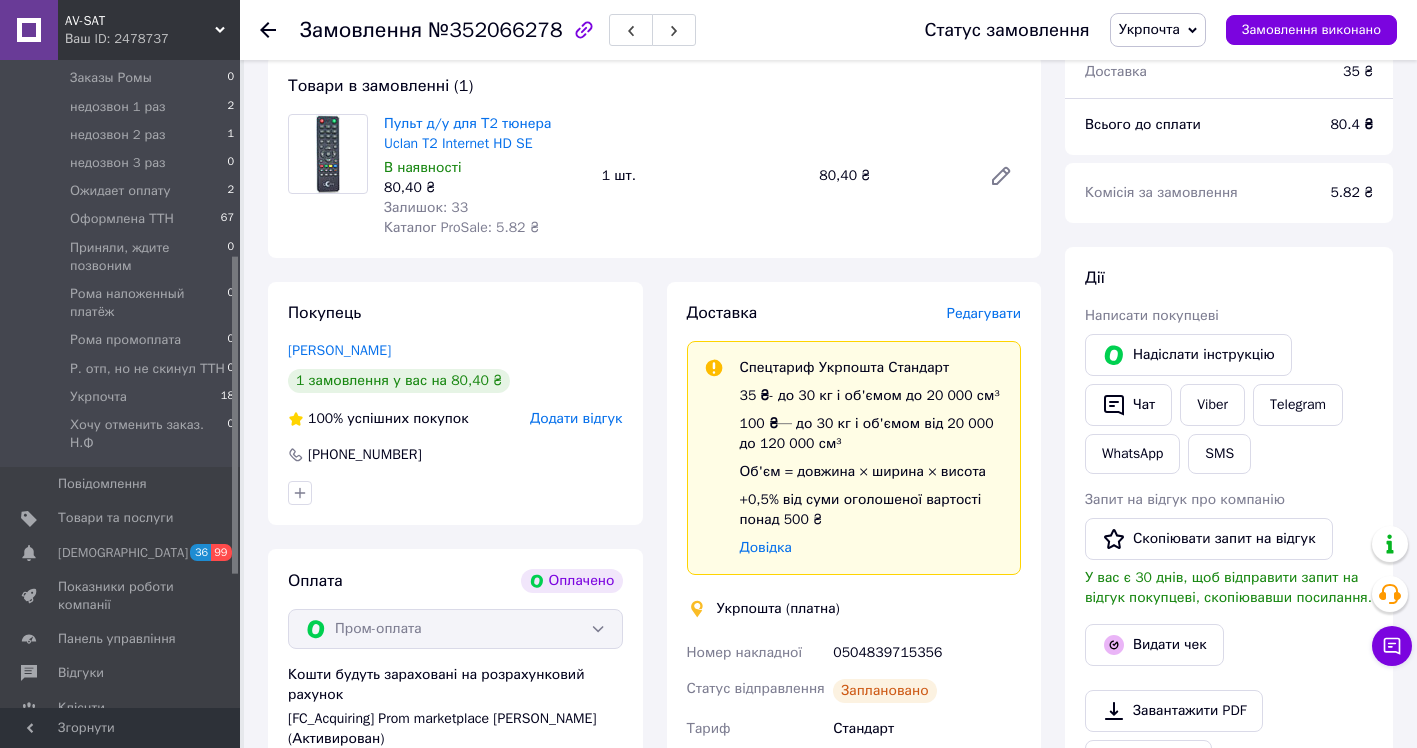 click 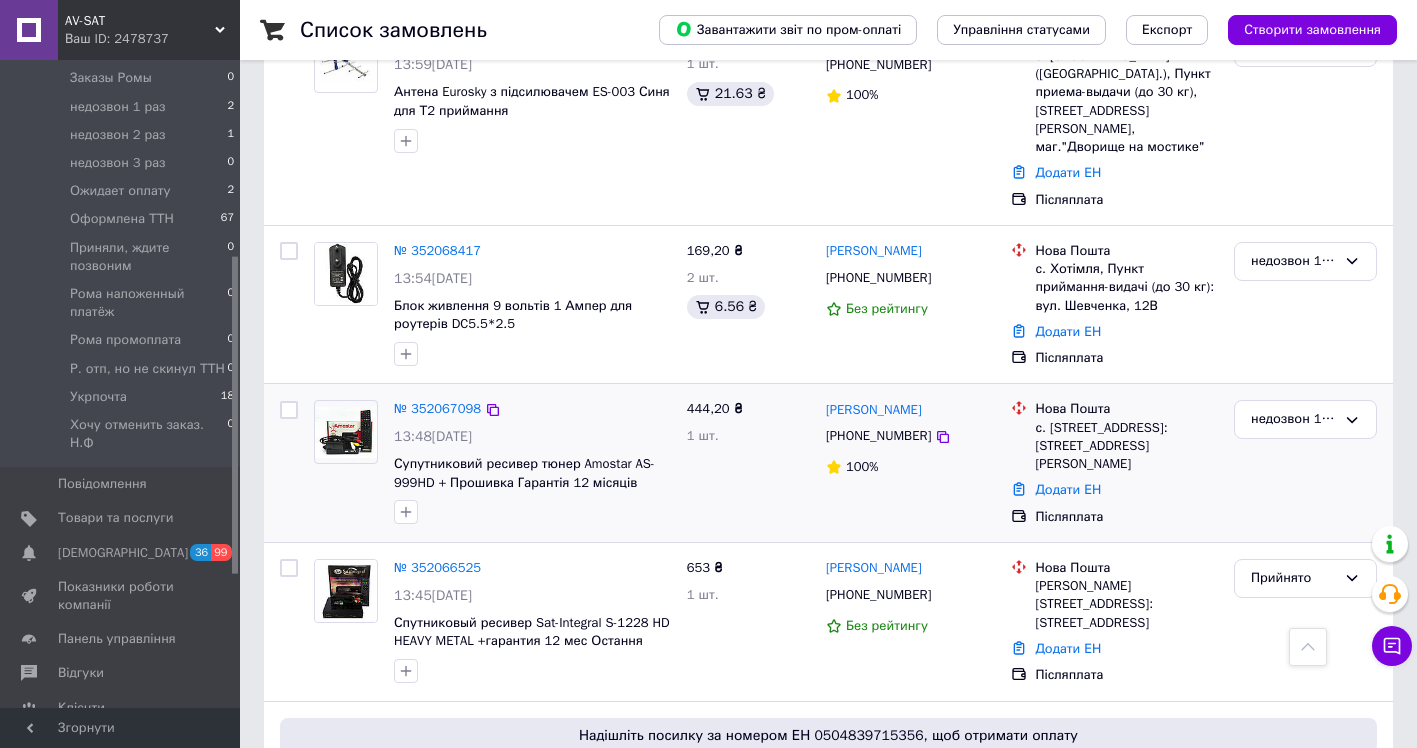 scroll, scrollTop: 1100, scrollLeft: 0, axis: vertical 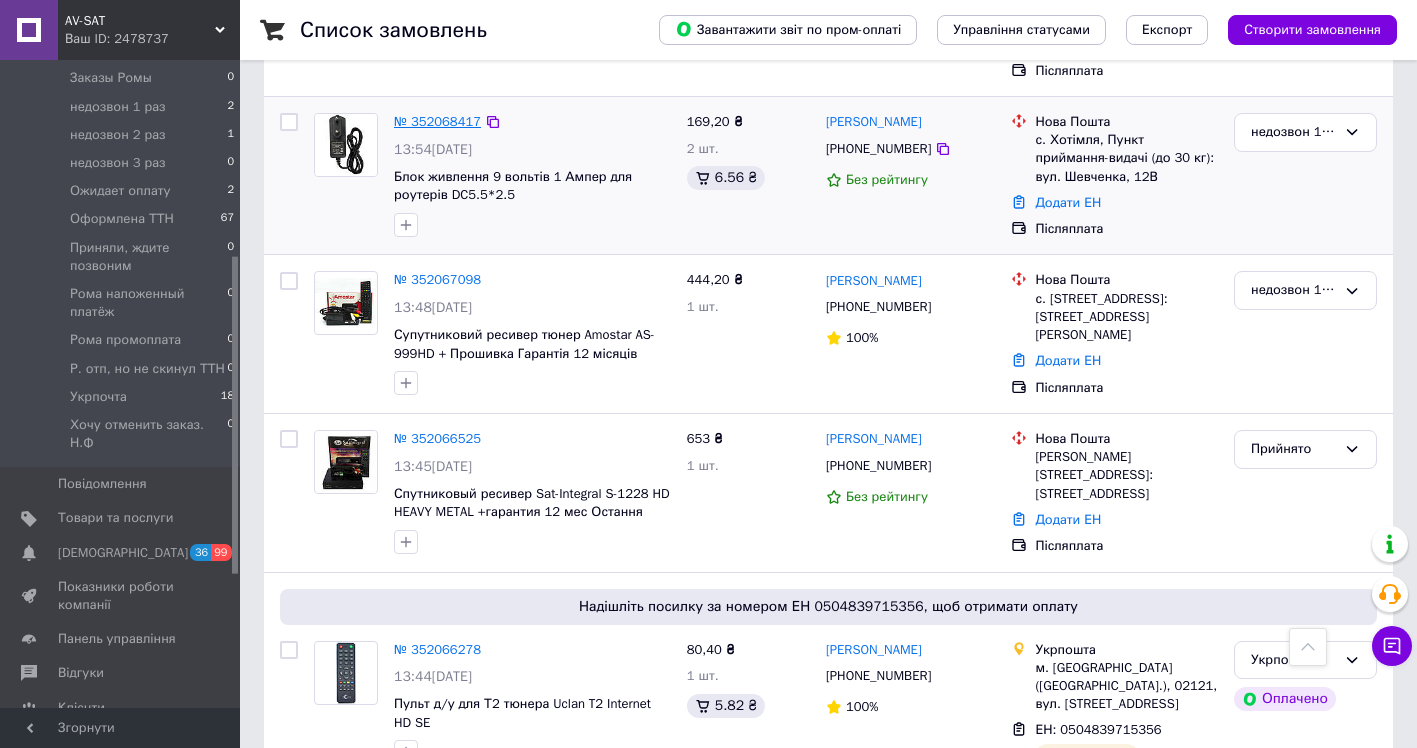 click on "№ 352068417" at bounding box center [437, 121] 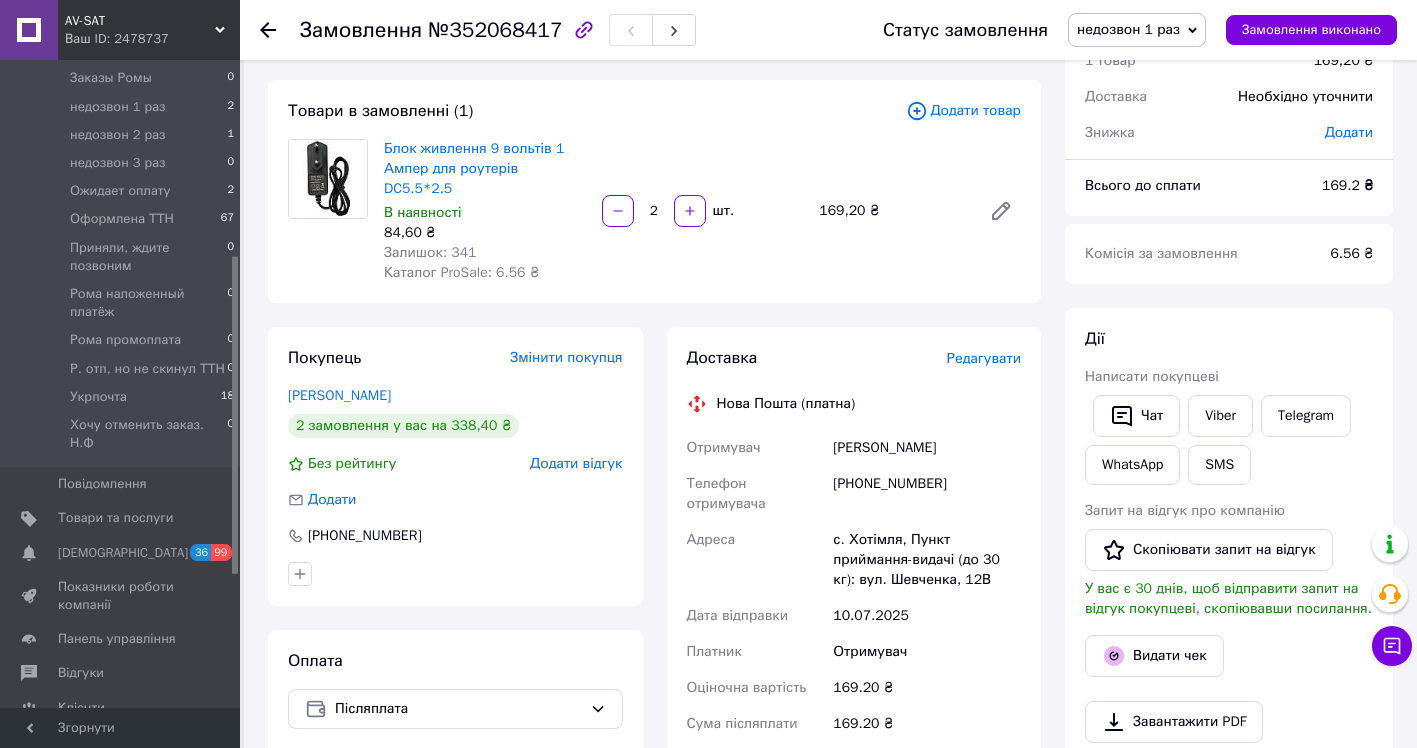 scroll, scrollTop: 0, scrollLeft: 0, axis: both 